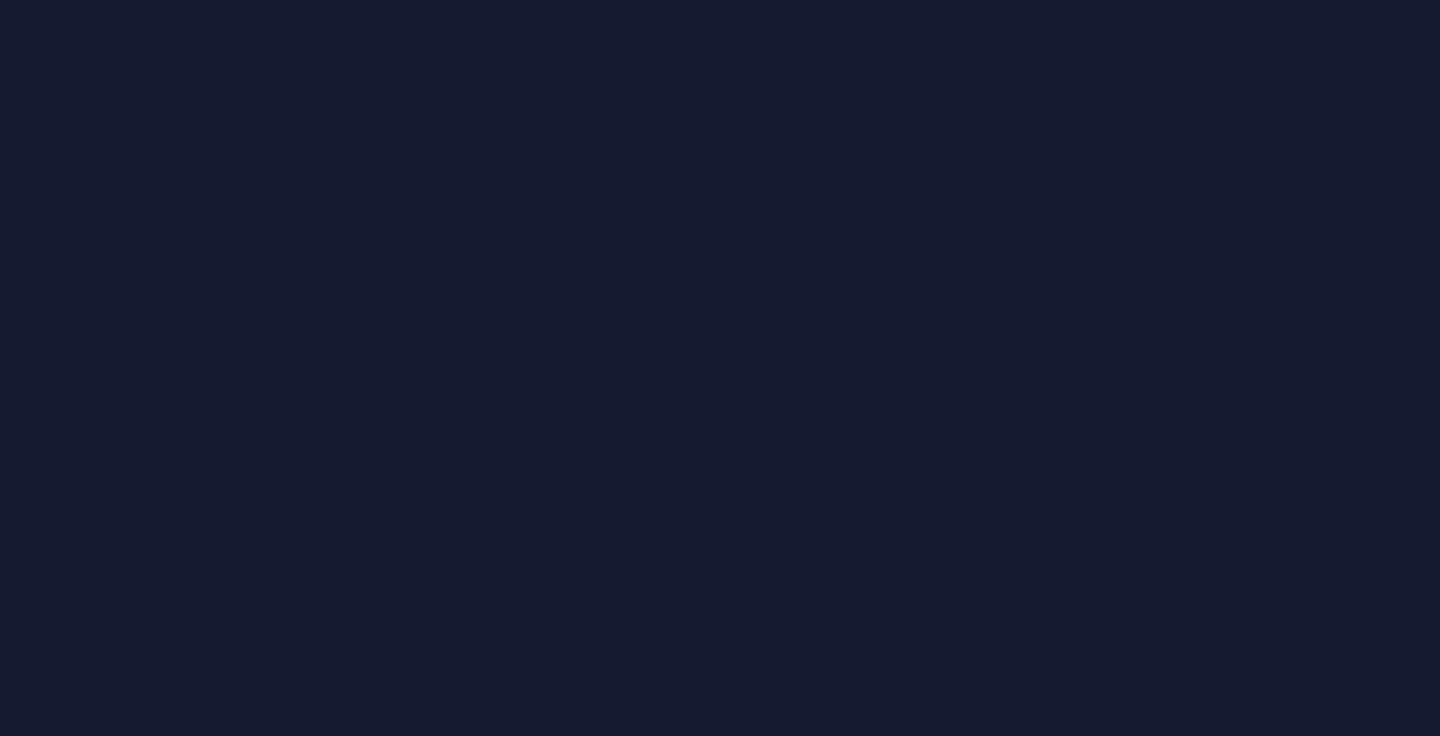 scroll, scrollTop: 0, scrollLeft: 0, axis: both 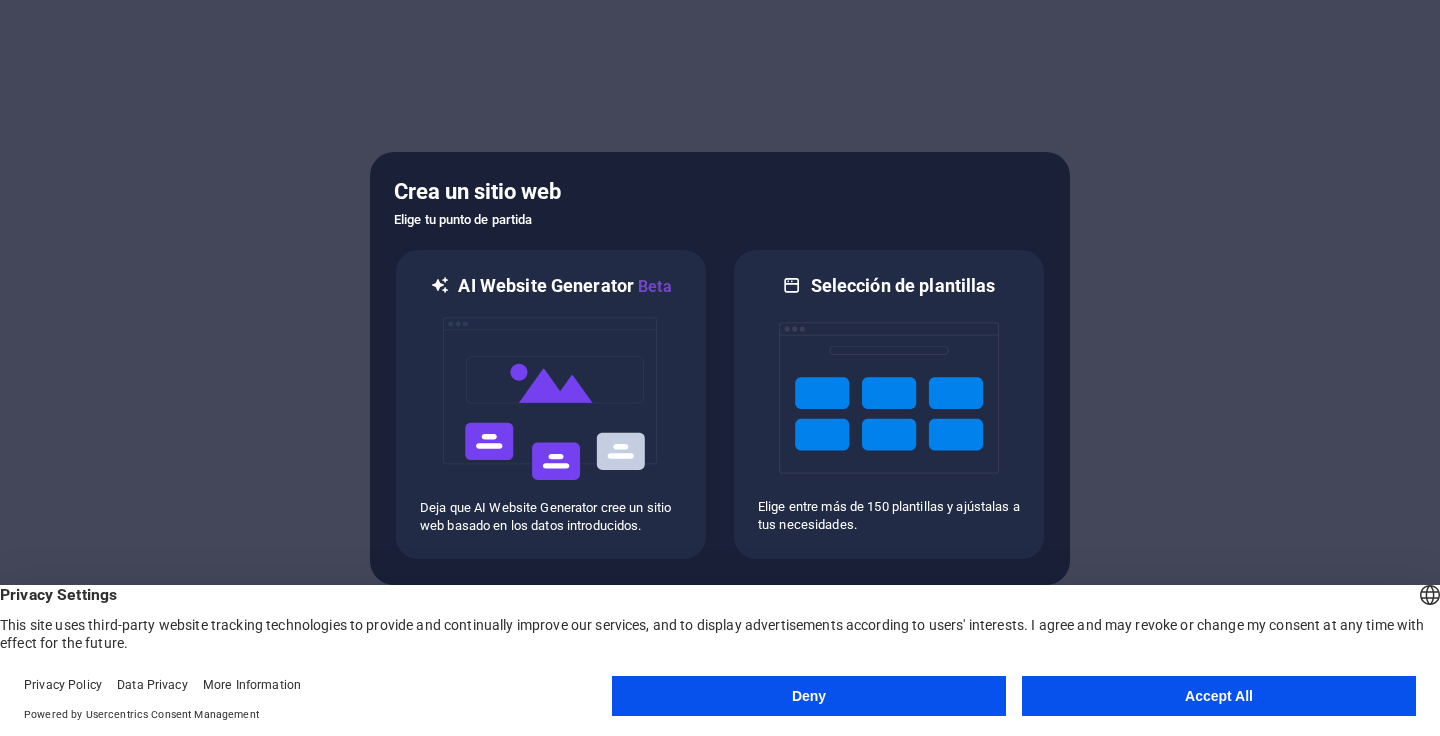 click on "Deny" at bounding box center (809, 696) 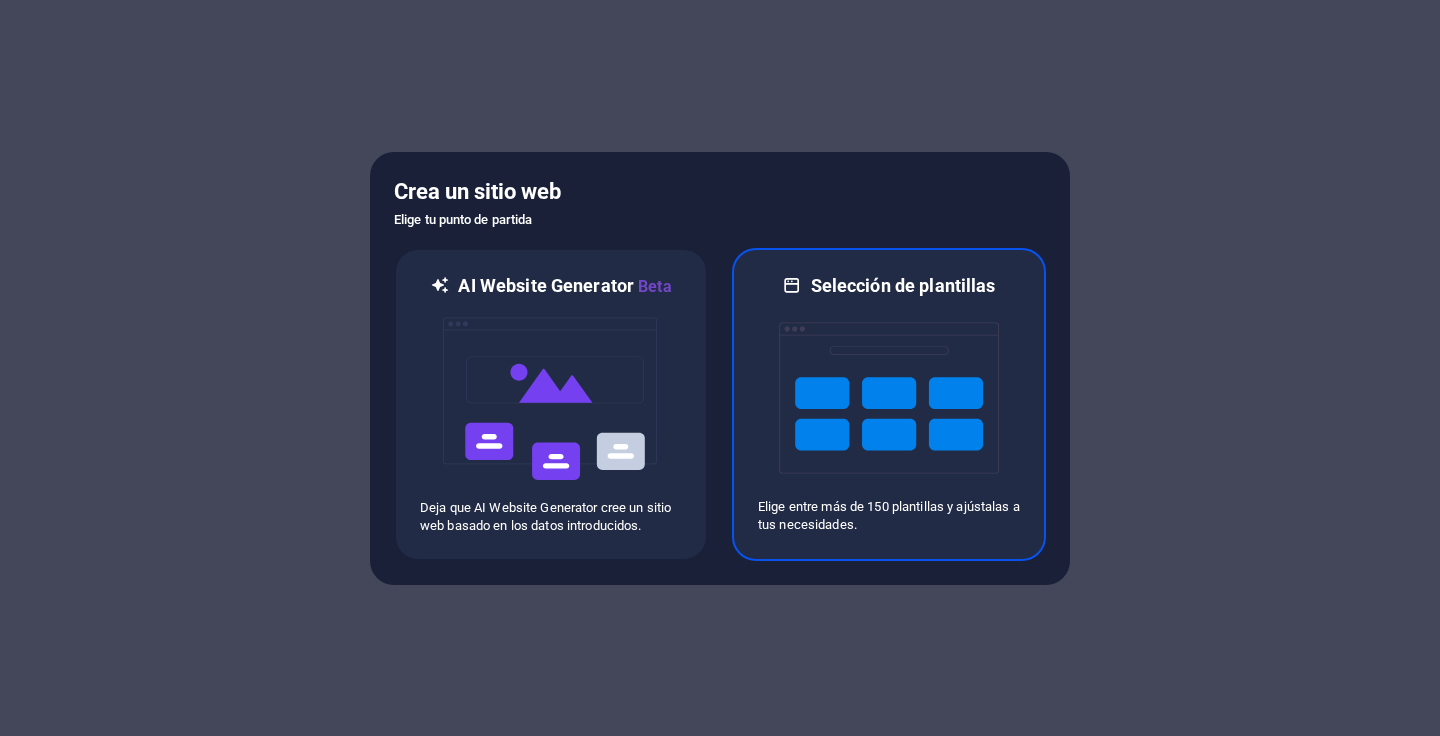 click at bounding box center [889, 398] 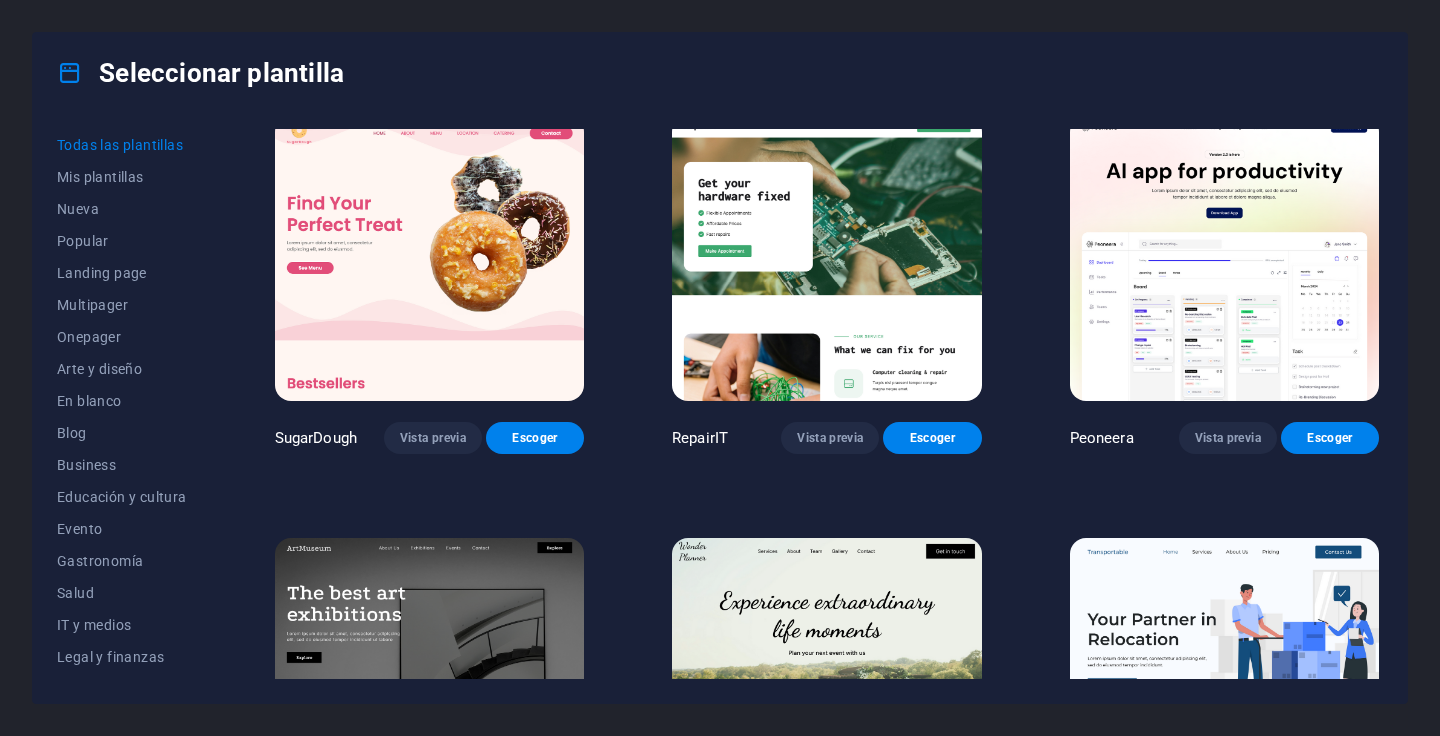 scroll, scrollTop: 0, scrollLeft: 0, axis: both 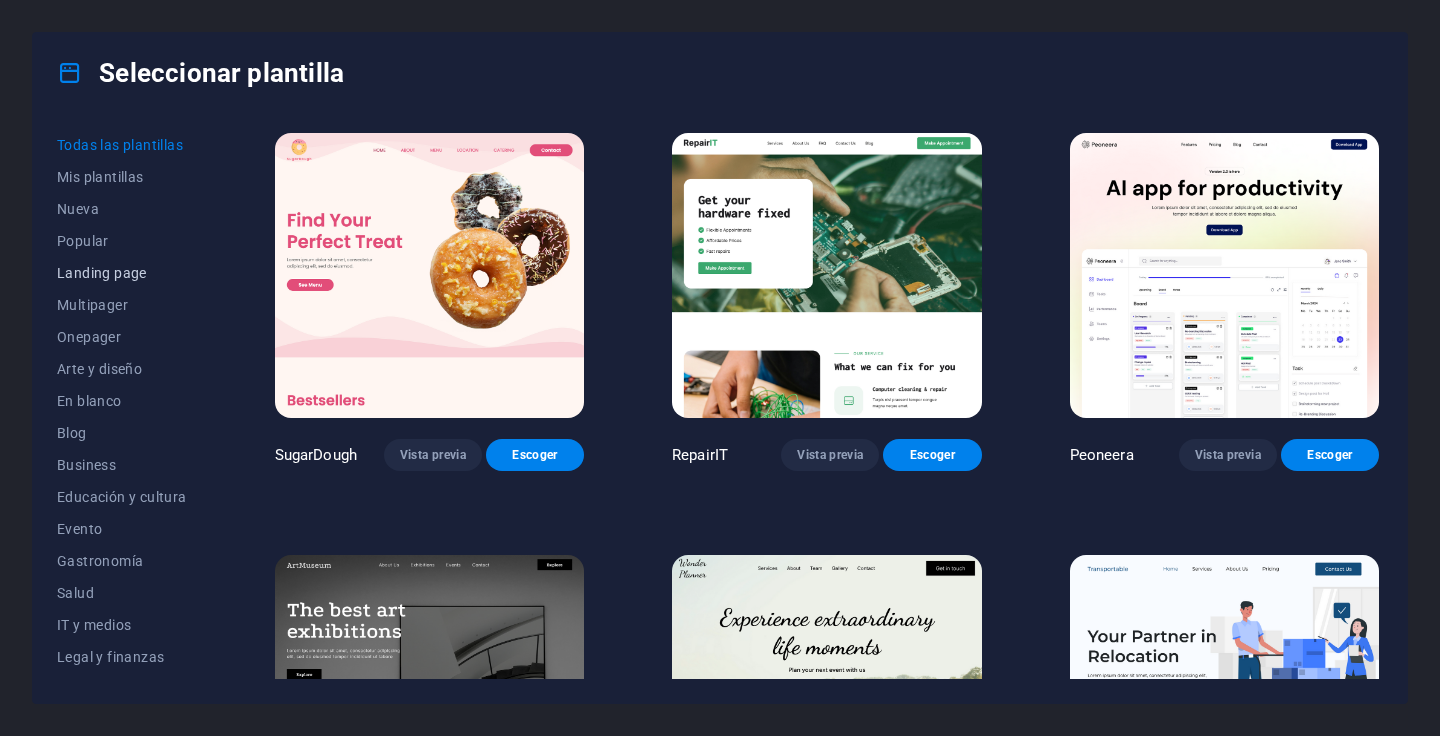 click on "Landing page" at bounding box center [122, 273] 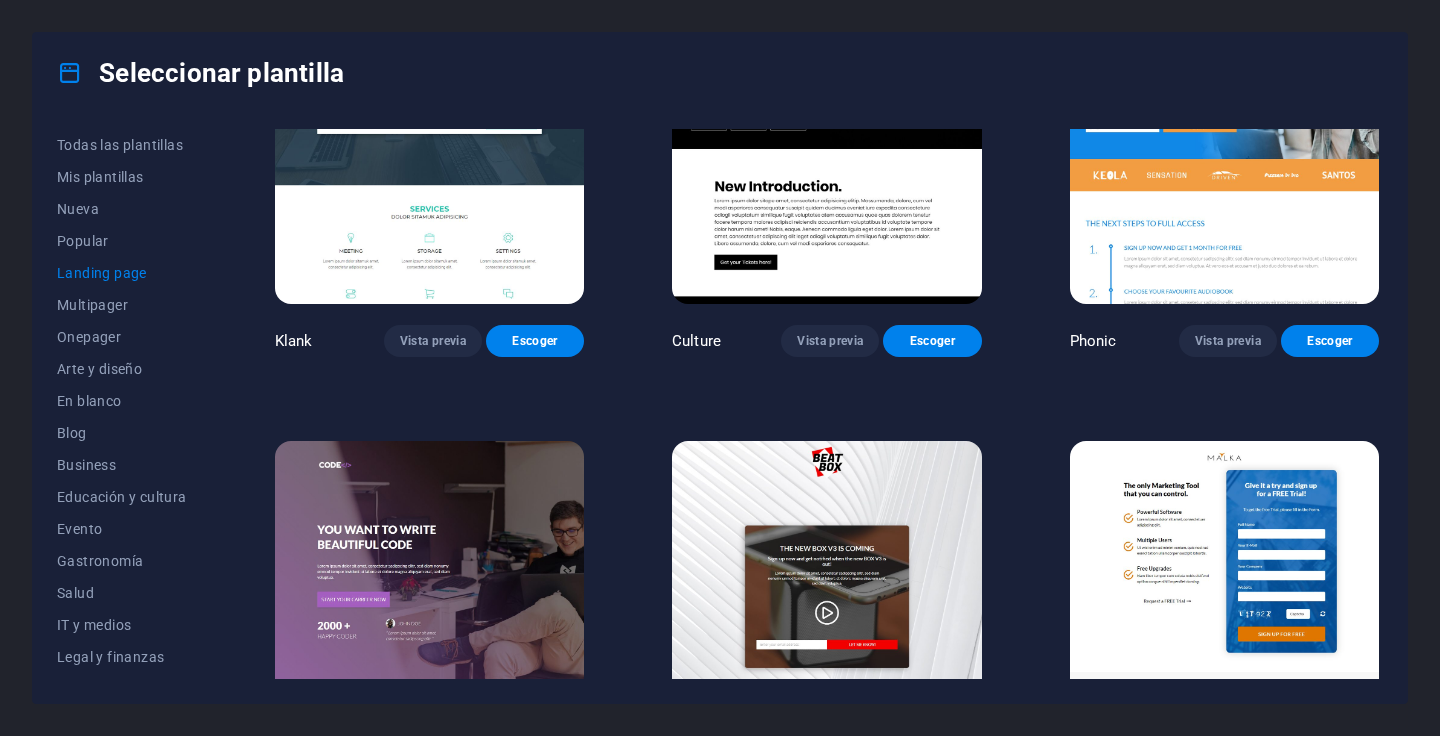 scroll, scrollTop: 111, scrollLeft: 0, axis: vertical 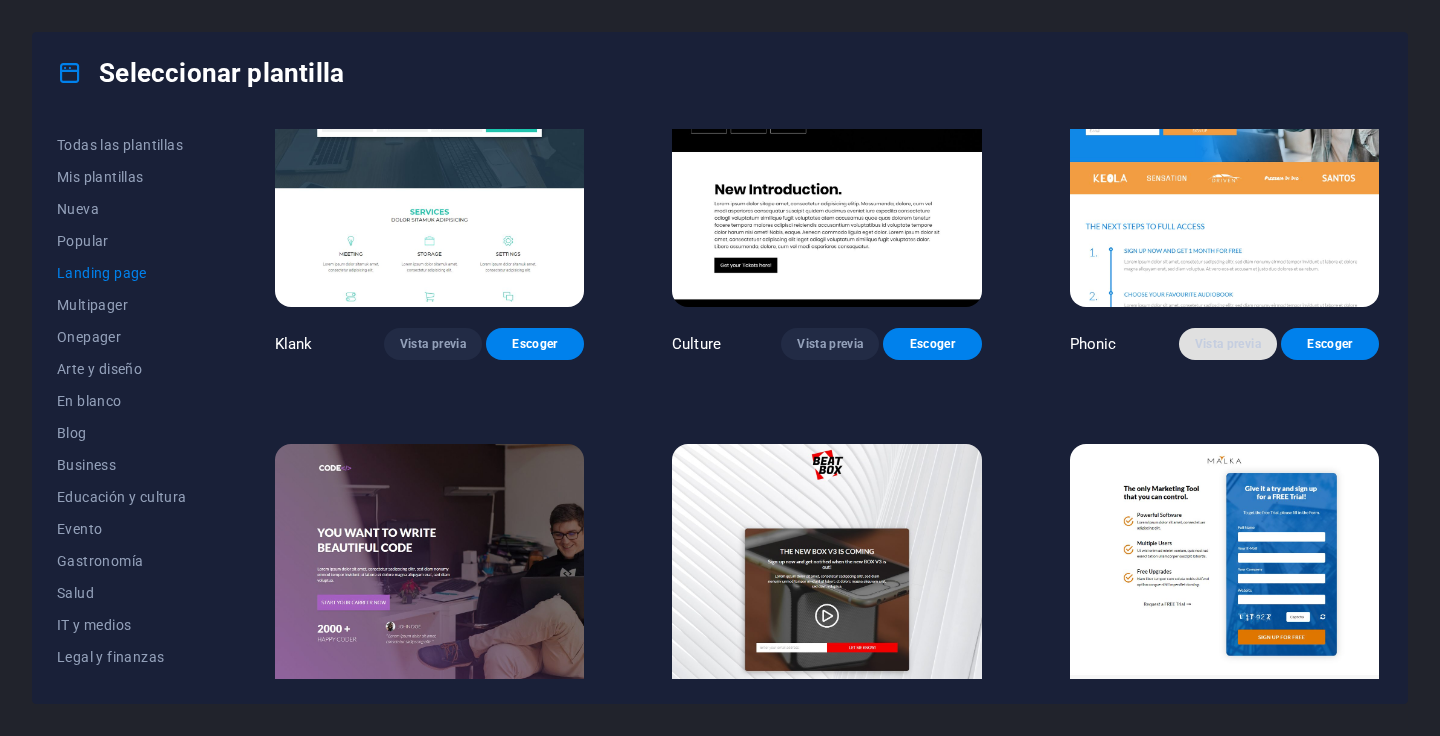 click on "Vista previa" at bounding box center (1228, 344) 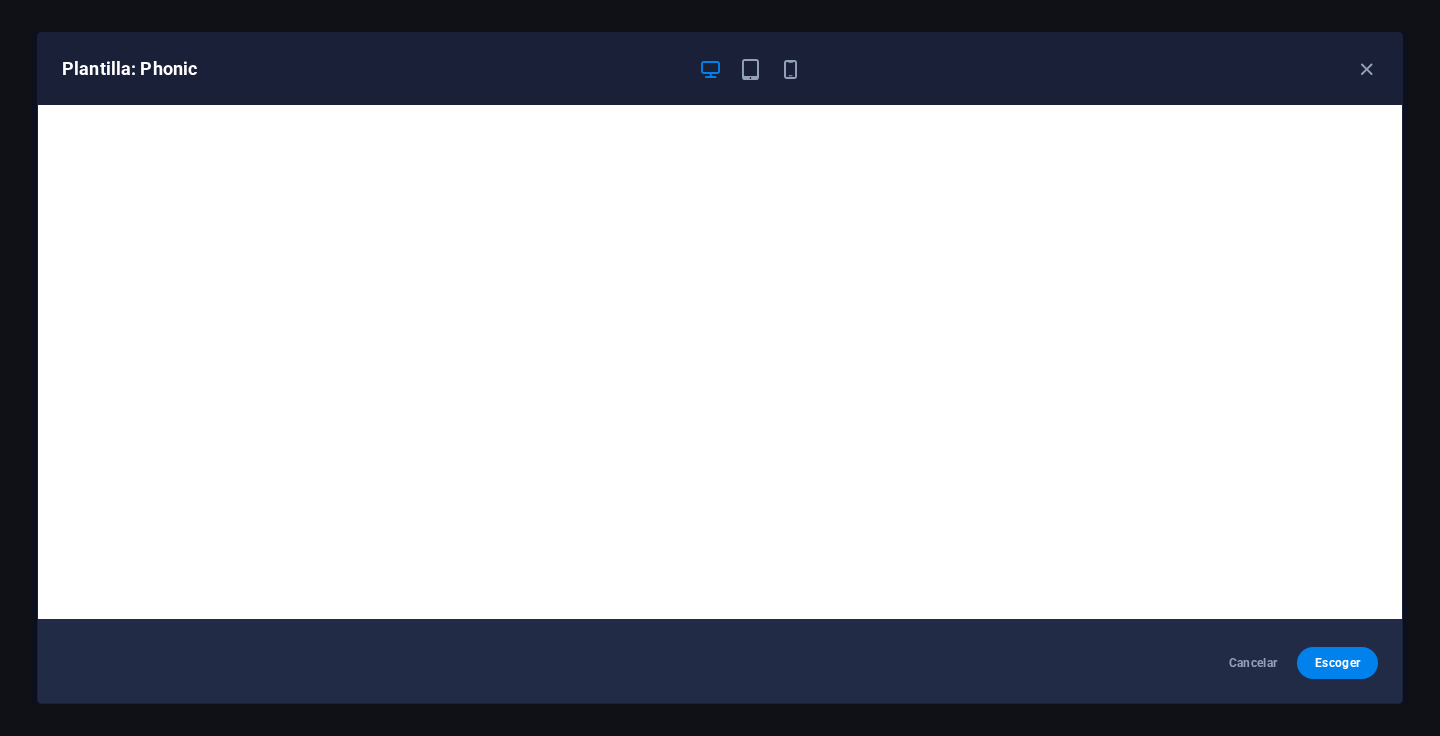 scroll, scrollTop: 0, scrollLeft: 0, axis: both 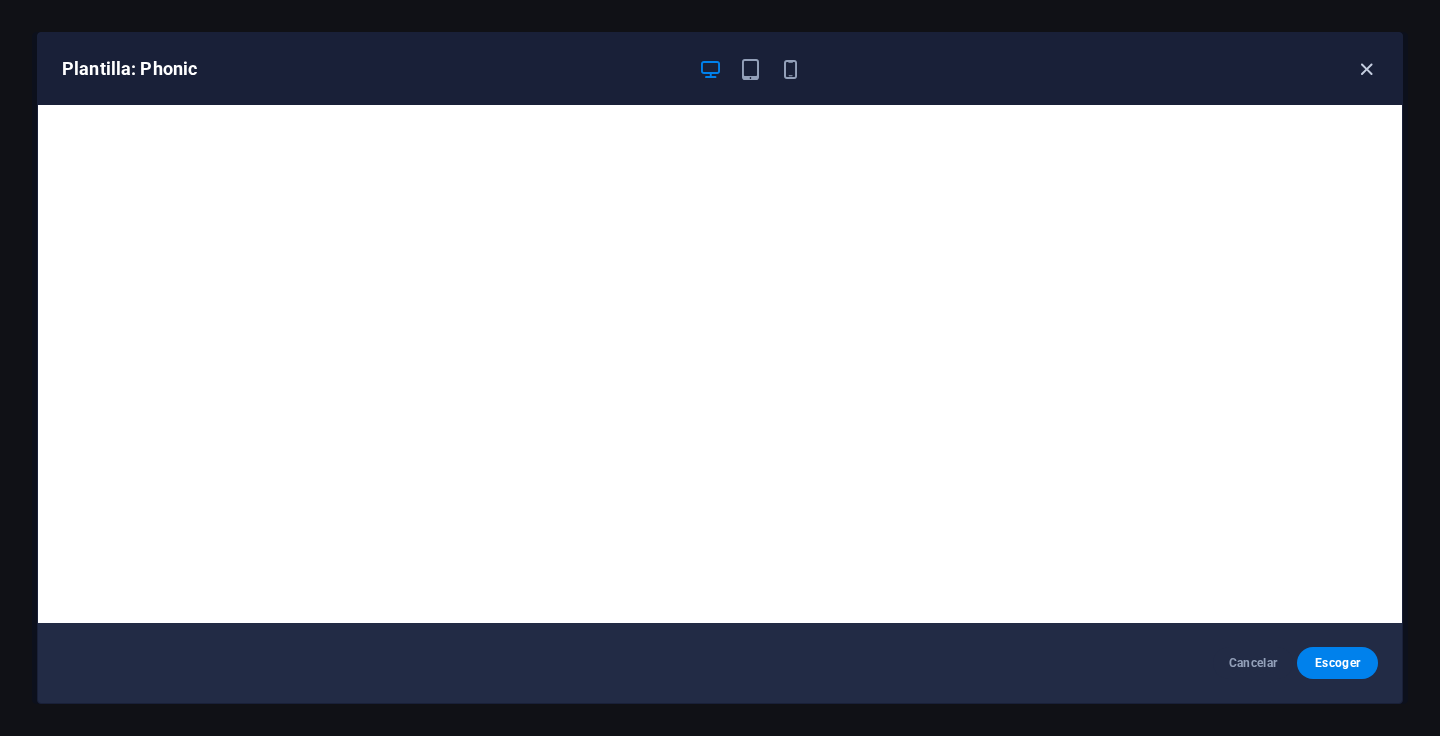 click at bounding box center (1366, 69) 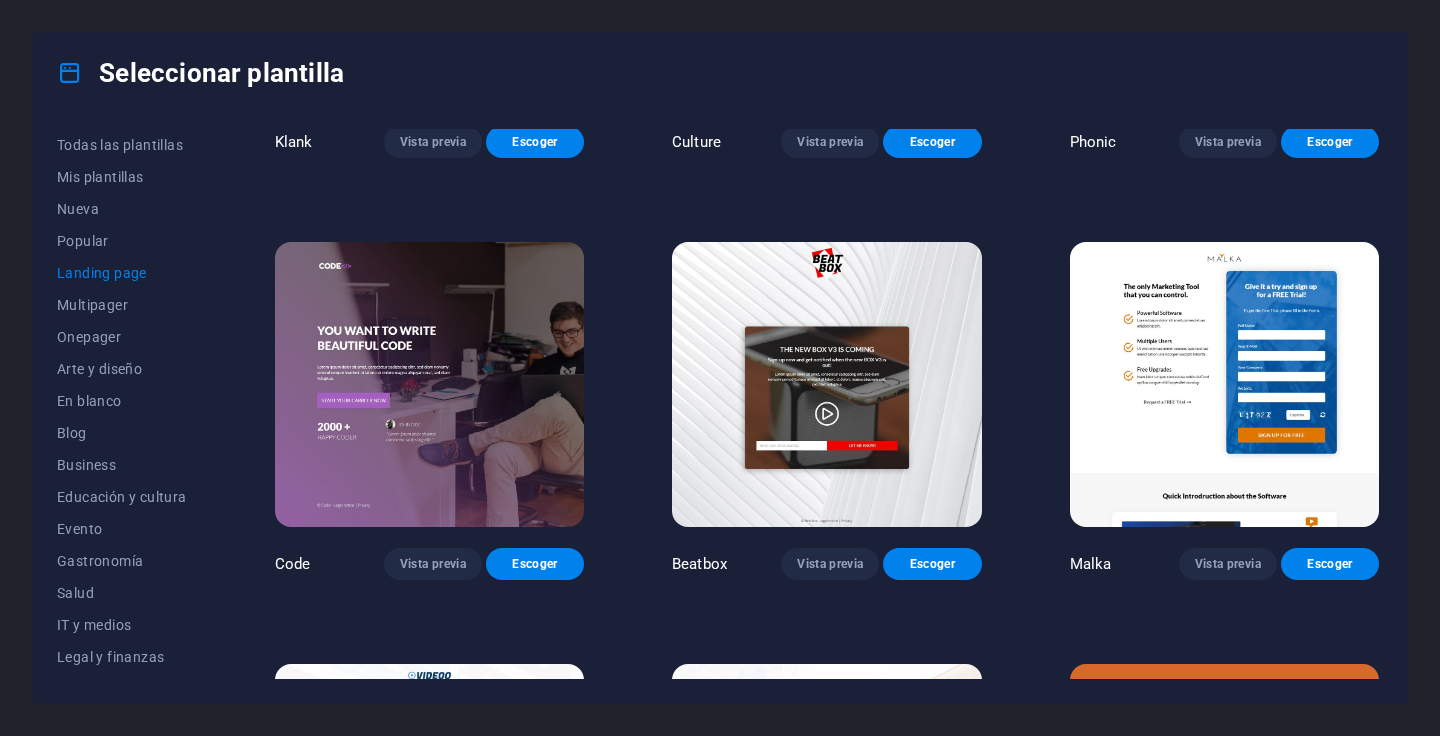 scroll, scrollTop: 316, scrollLeft: 0, axis: vertical 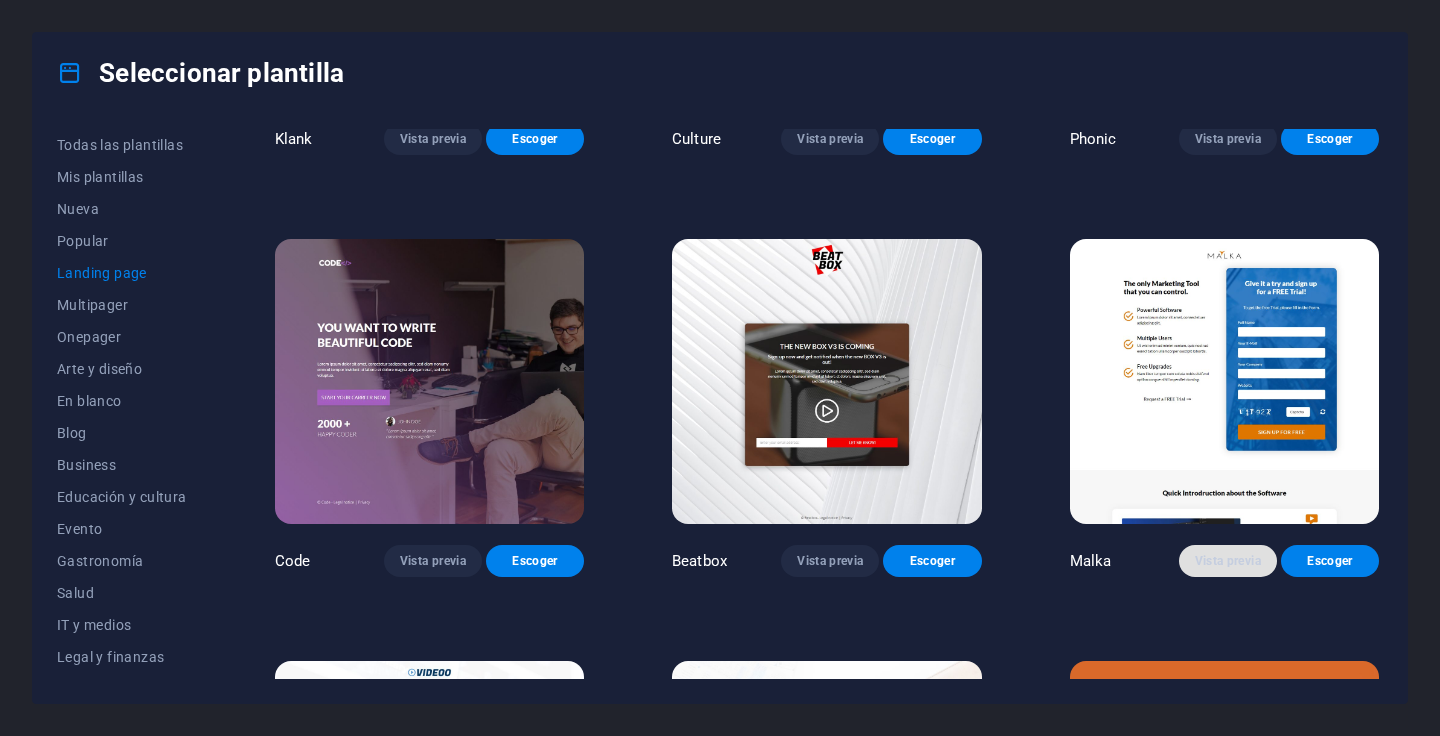 click on "Vista previa" at bounding box center (1228, 561) 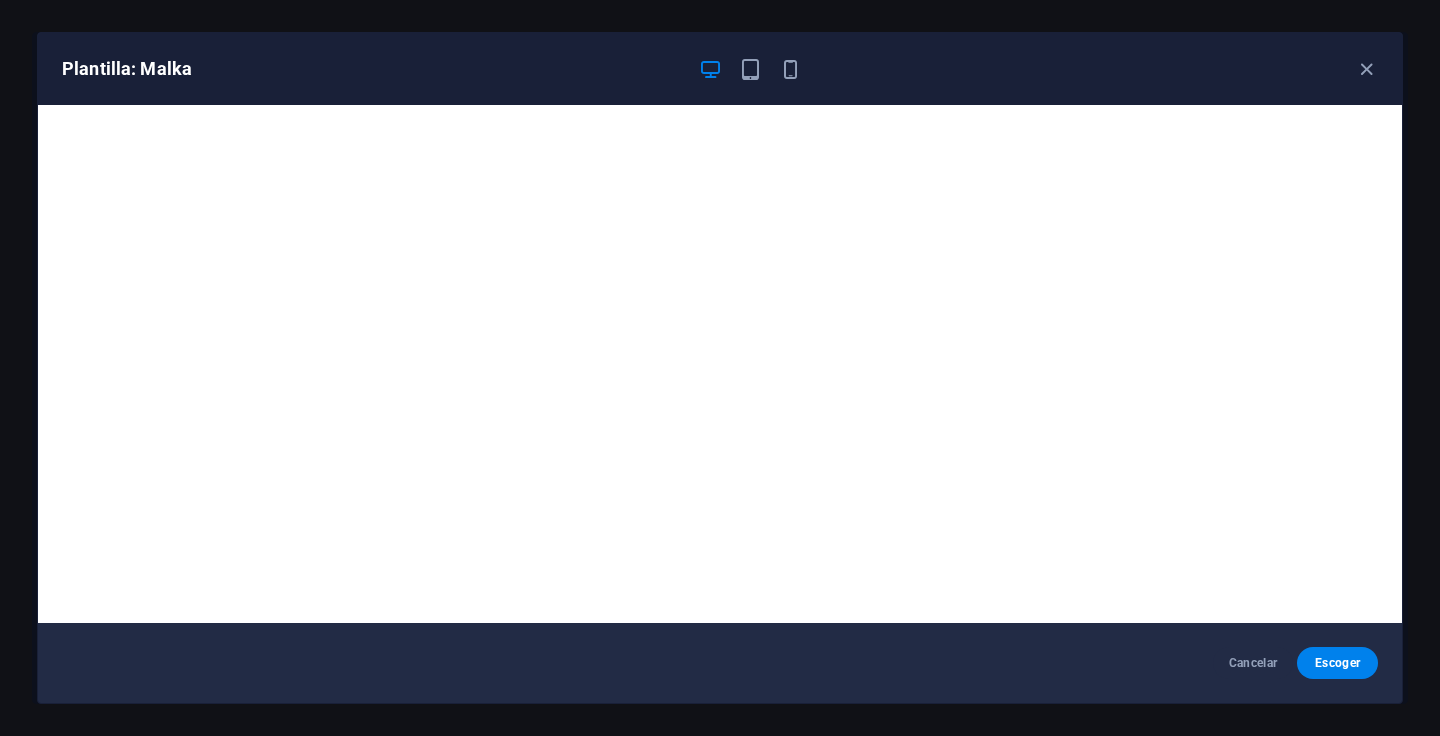 scroll, scrollTop: 4, scrollLeft: 0, axis: vertical 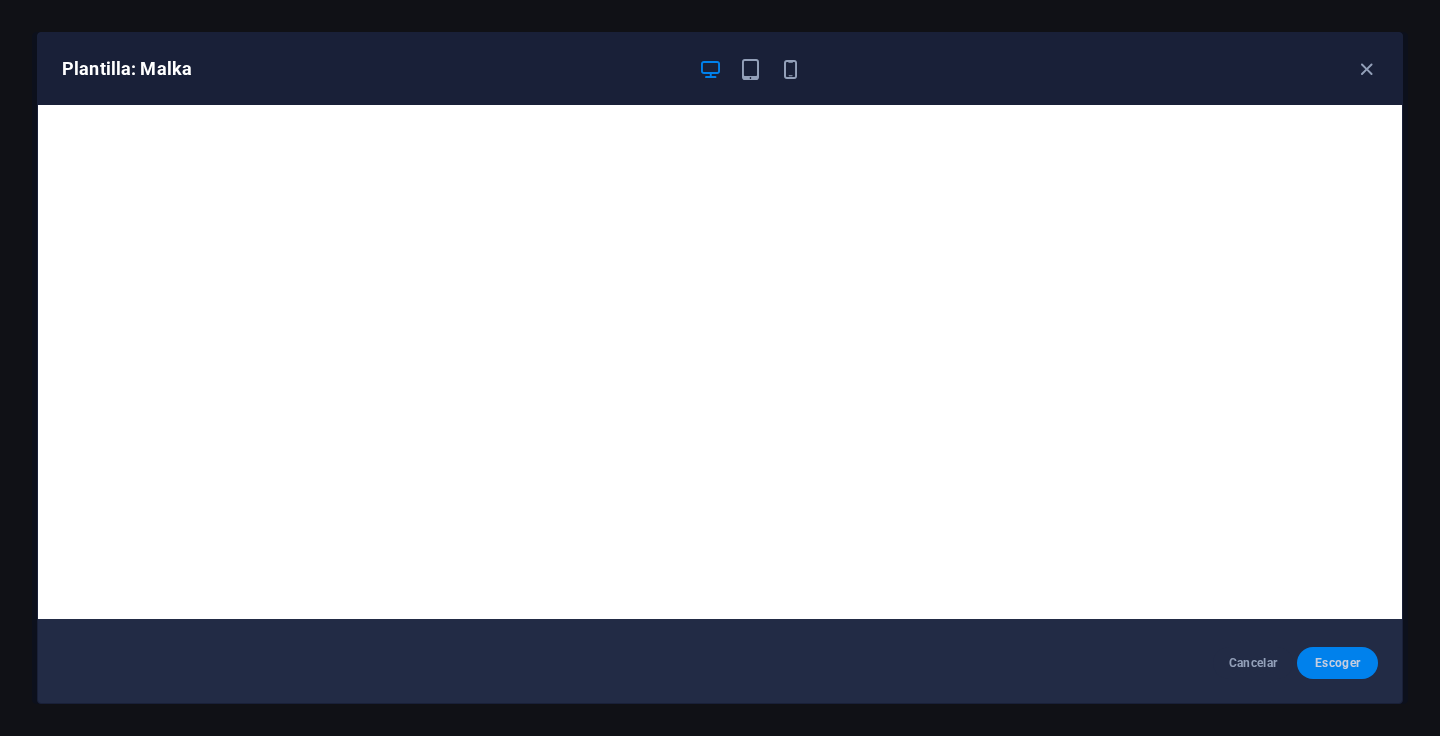 click on "Escoger" at bounding box center [1337, 663] 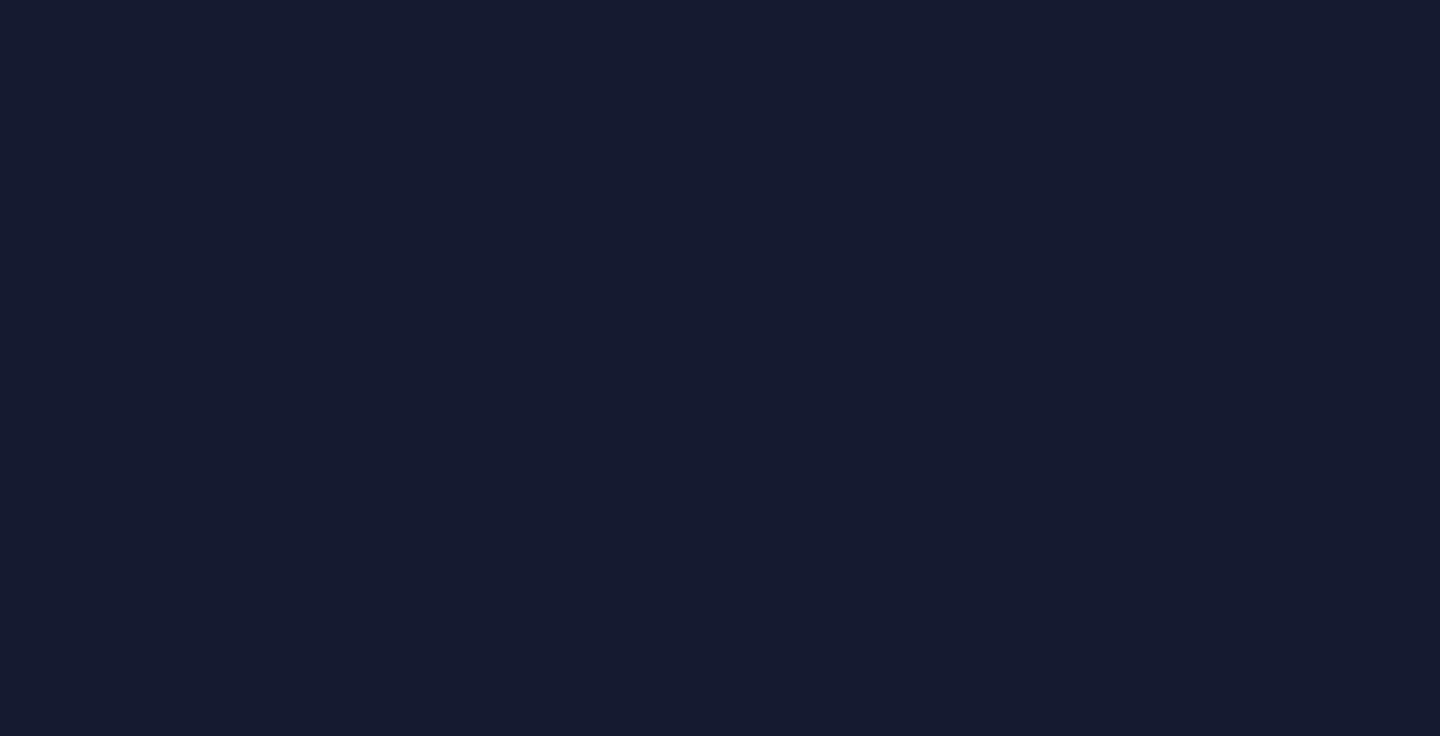 scroll, scrollTop: 0, scrollLeft: 0, axis: both 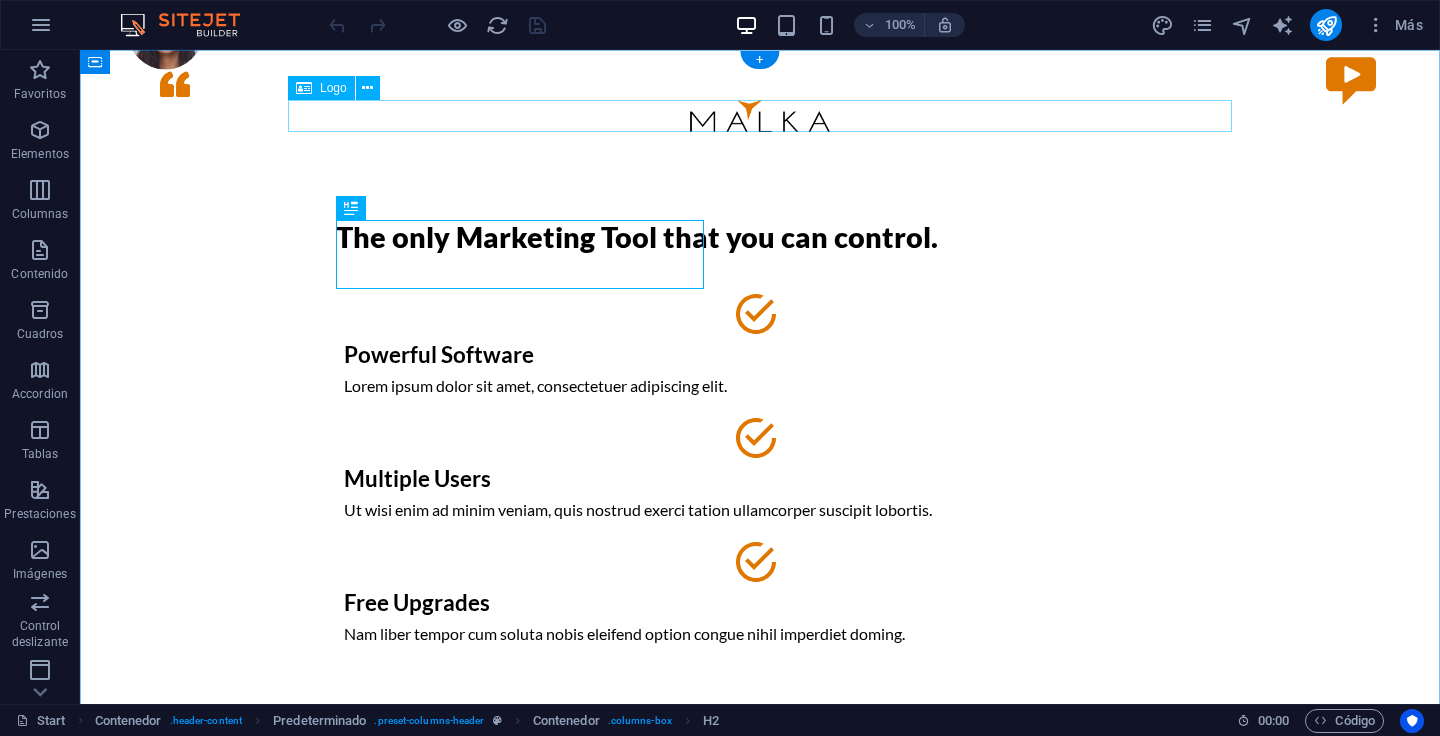 click at bounding box center [760, 116] 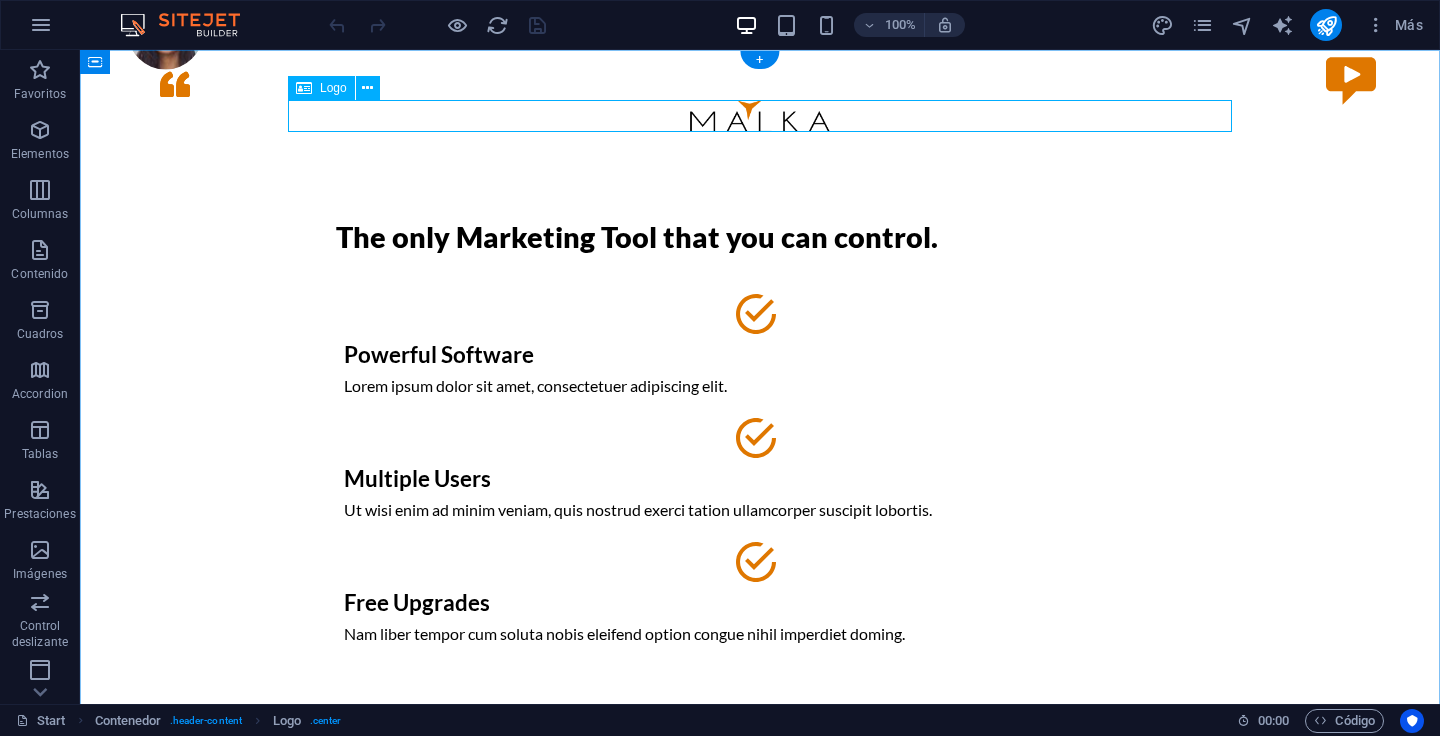 click at bounding box center [760, 116] 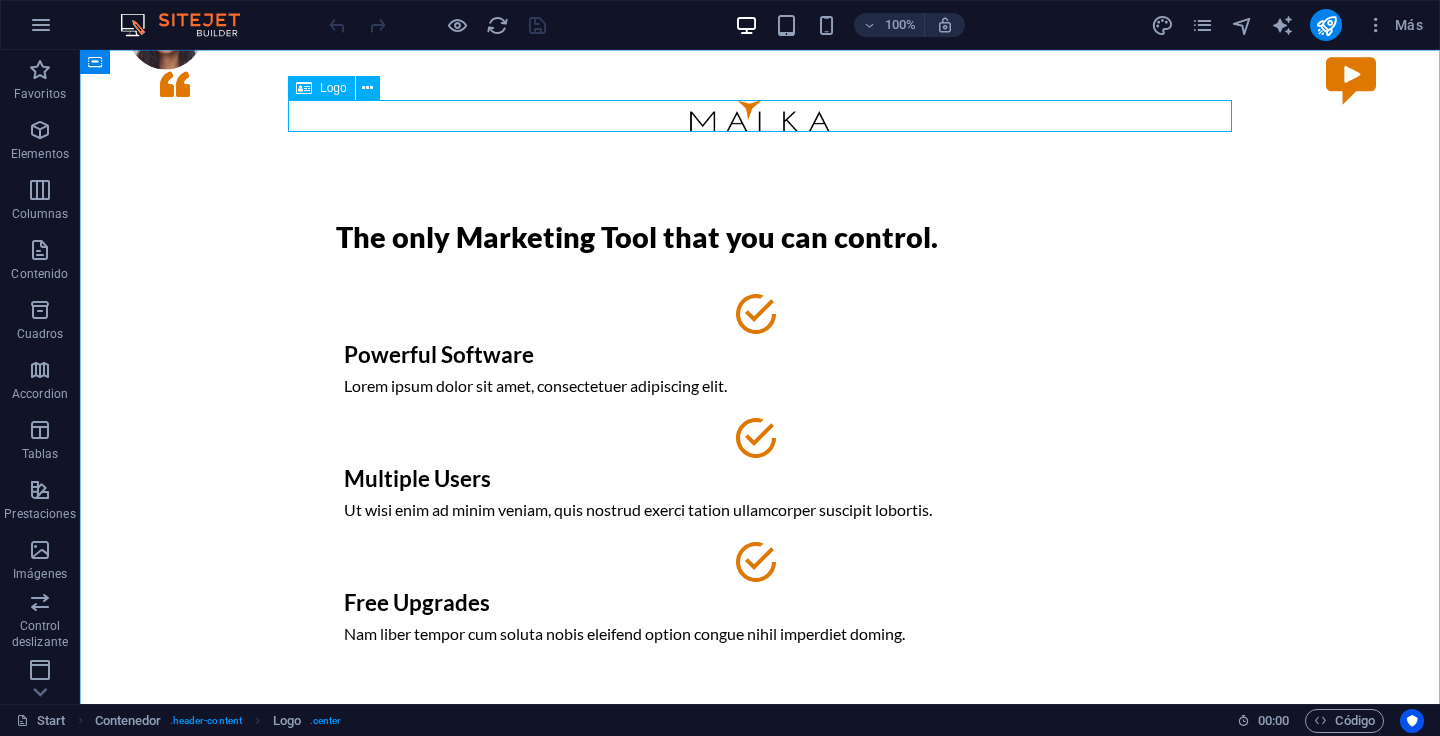 click on "Logo" at bounding box center [321, 88] 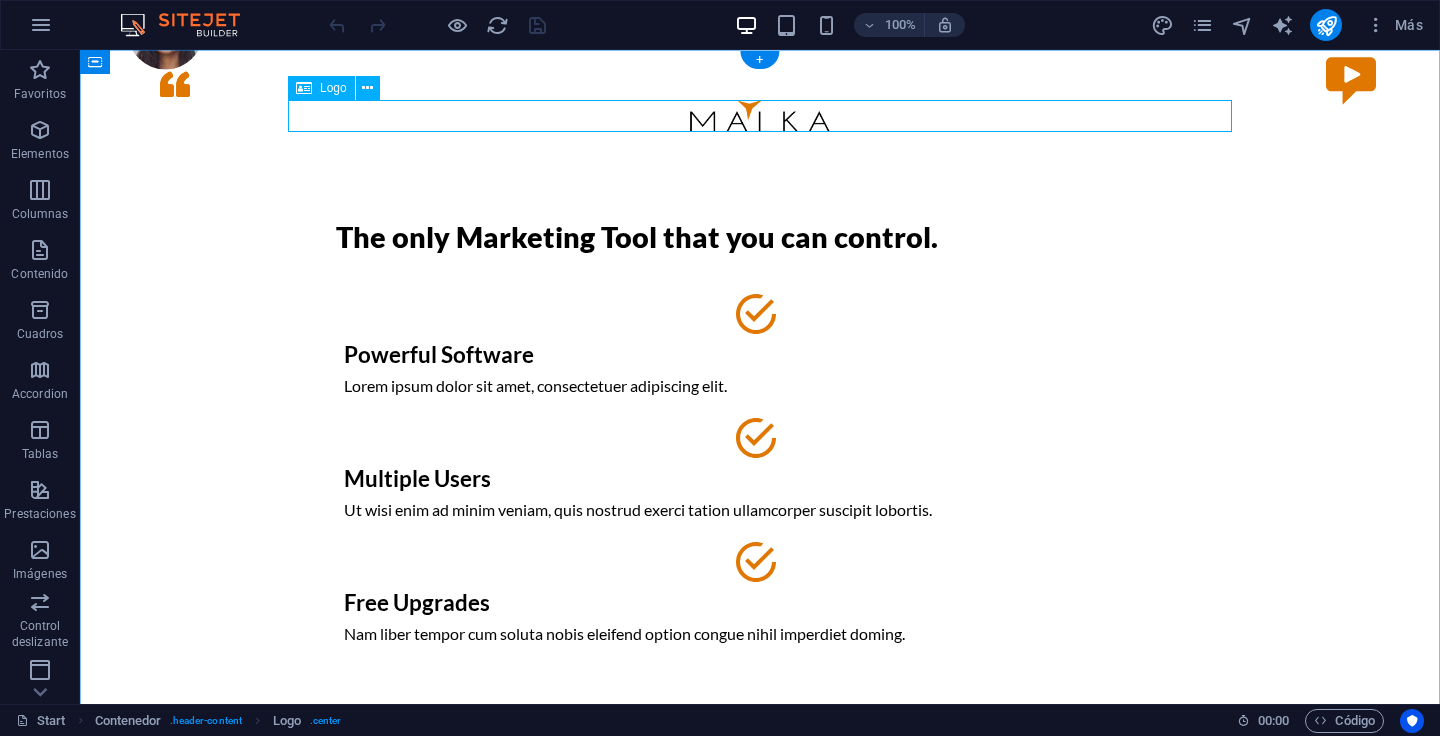 click at bounding box center (760, 116) 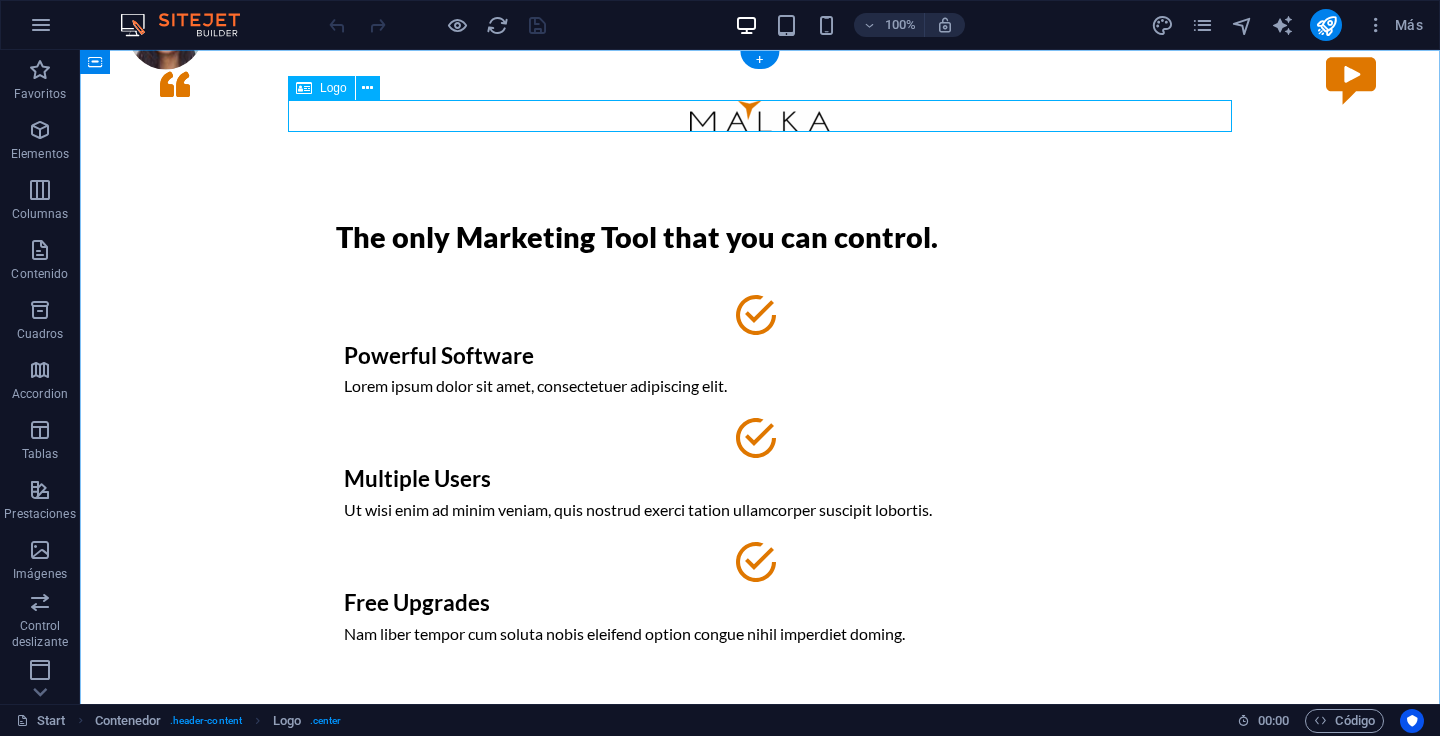 click at bounding box center [760, 116] 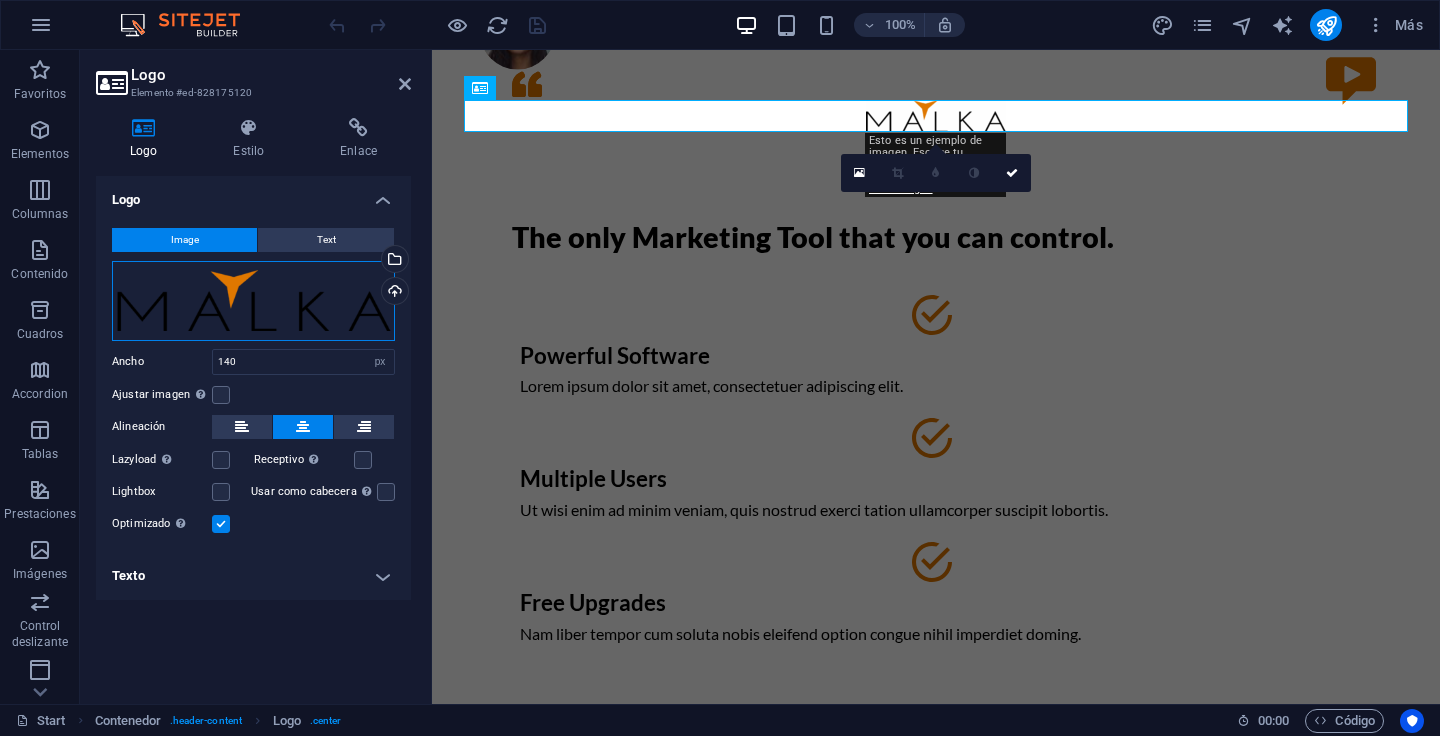 click on "Arrastra archivos aquí, haz clic para escoger archivos o  selecciona archivos de Archivos o de nuestra galería gratuita de fotos y vídeos" at bounding box center [253, 301] 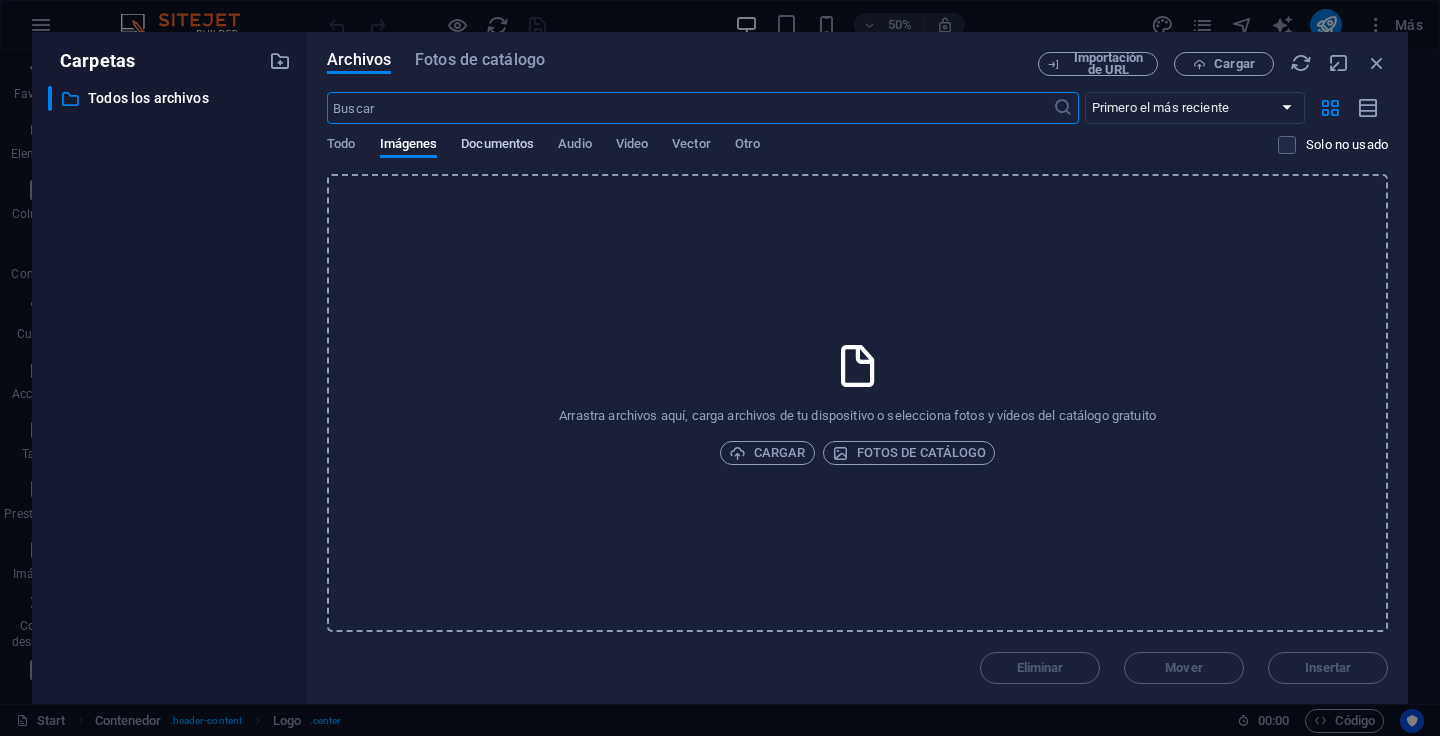 click on "Documentos" at bounding box center [497, 146] 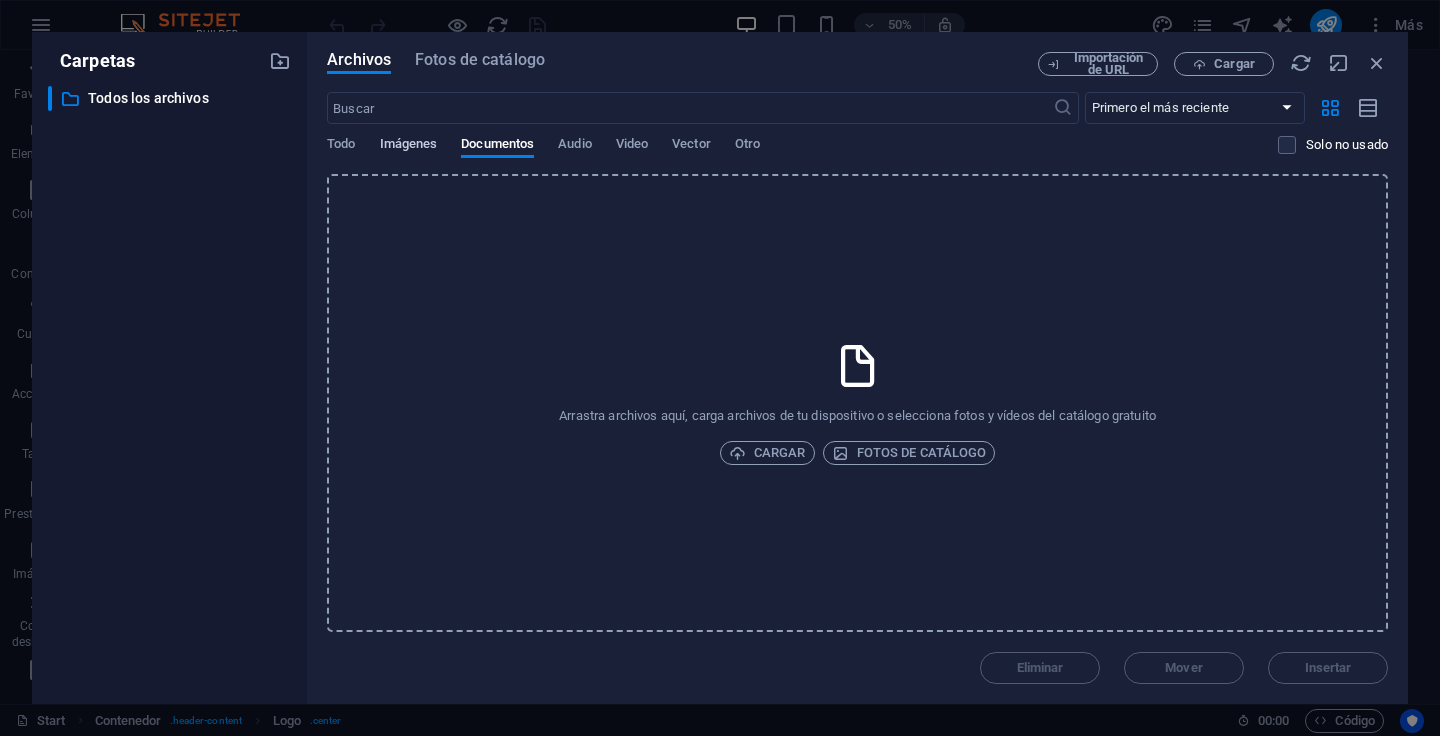 click on "Imágenes" at bounding box center [409, 146] 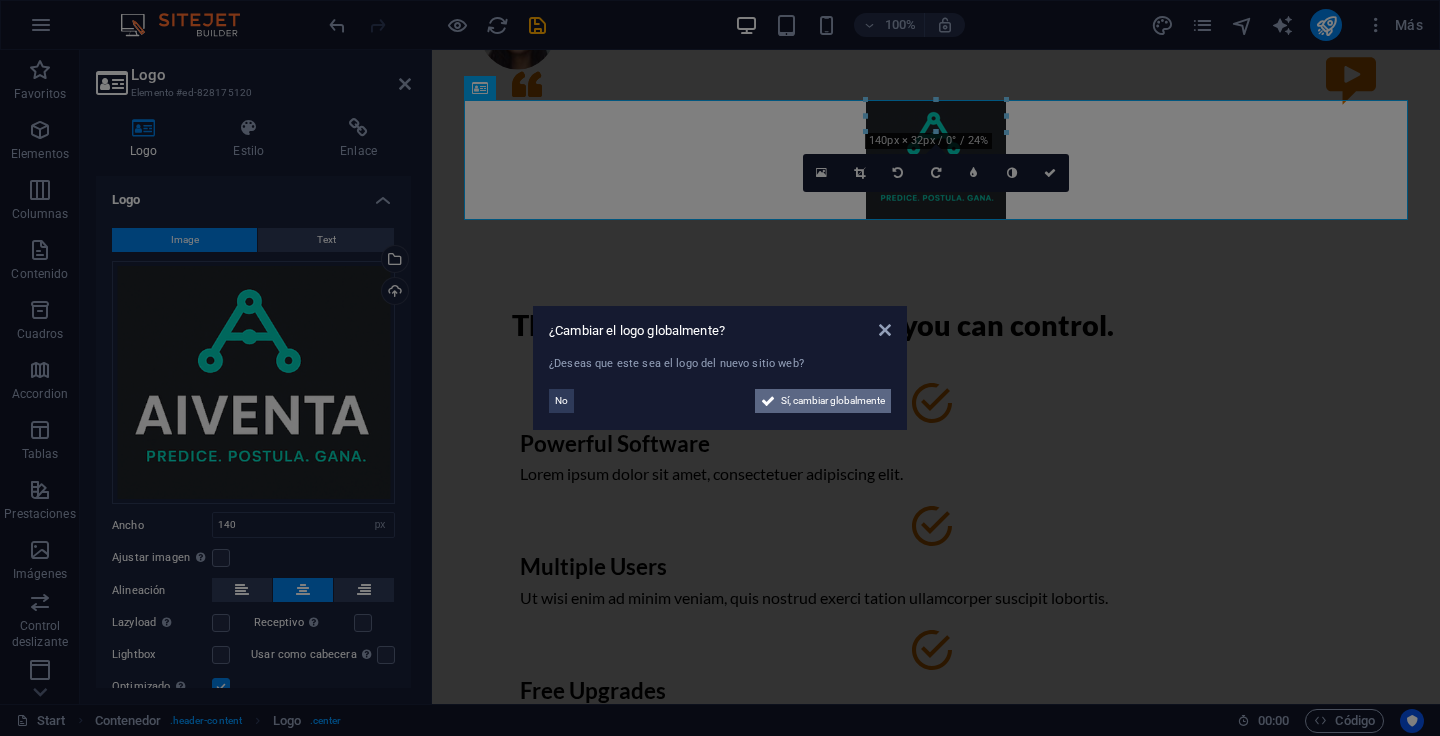 click on "Sí, cambiar globalmente" at bounding box center [833, 401] 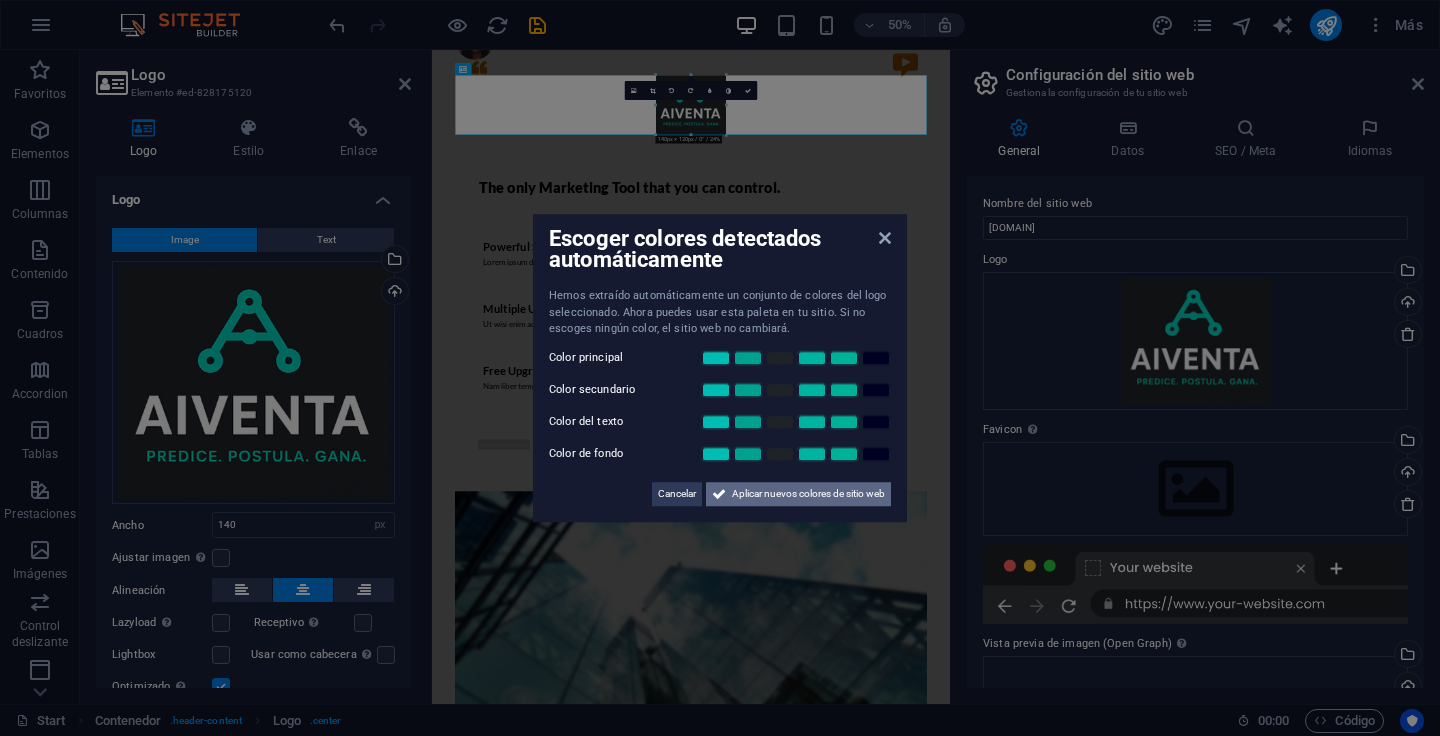 click on "Aplicar nuevos colores de sitio web" at bounding box center [808, 494] 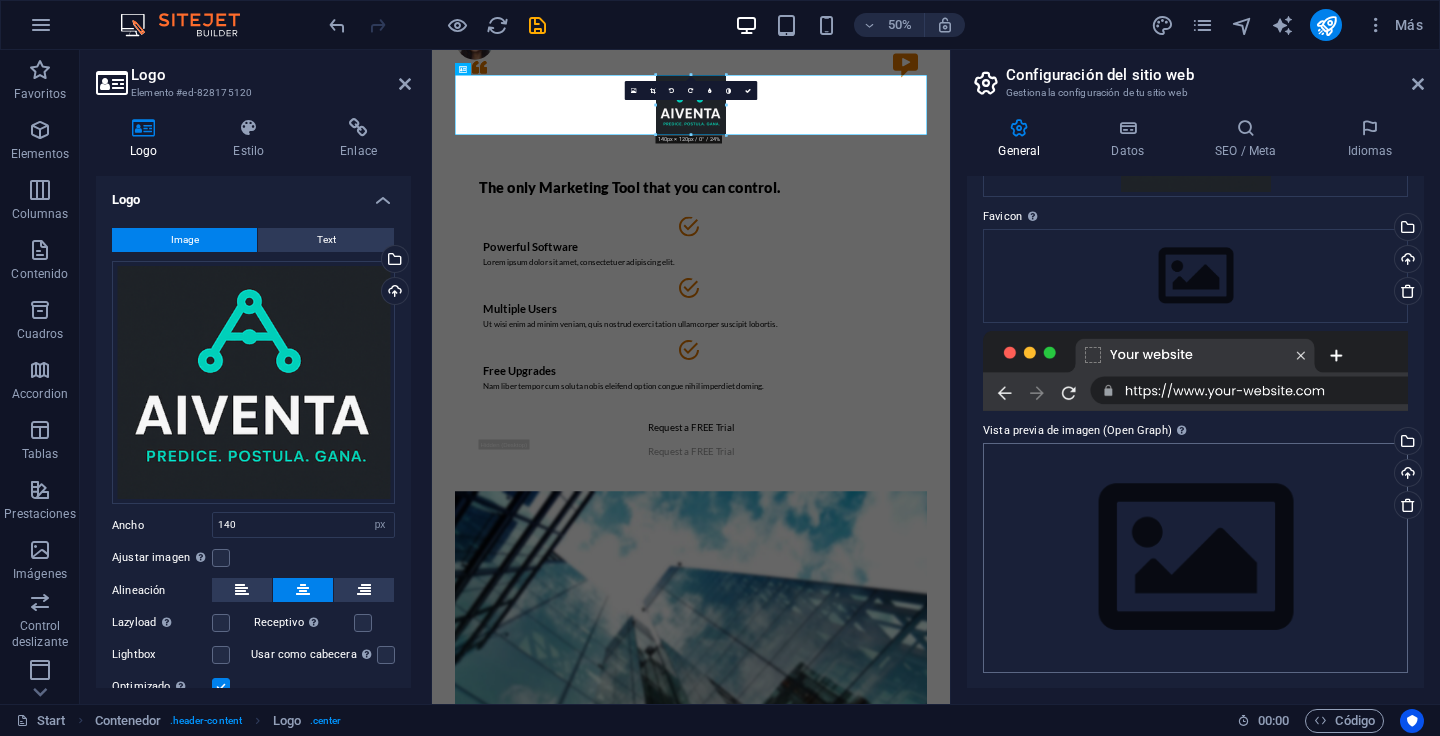 scroll, scrollTop: 0, scrollLeft: 0, axis: both 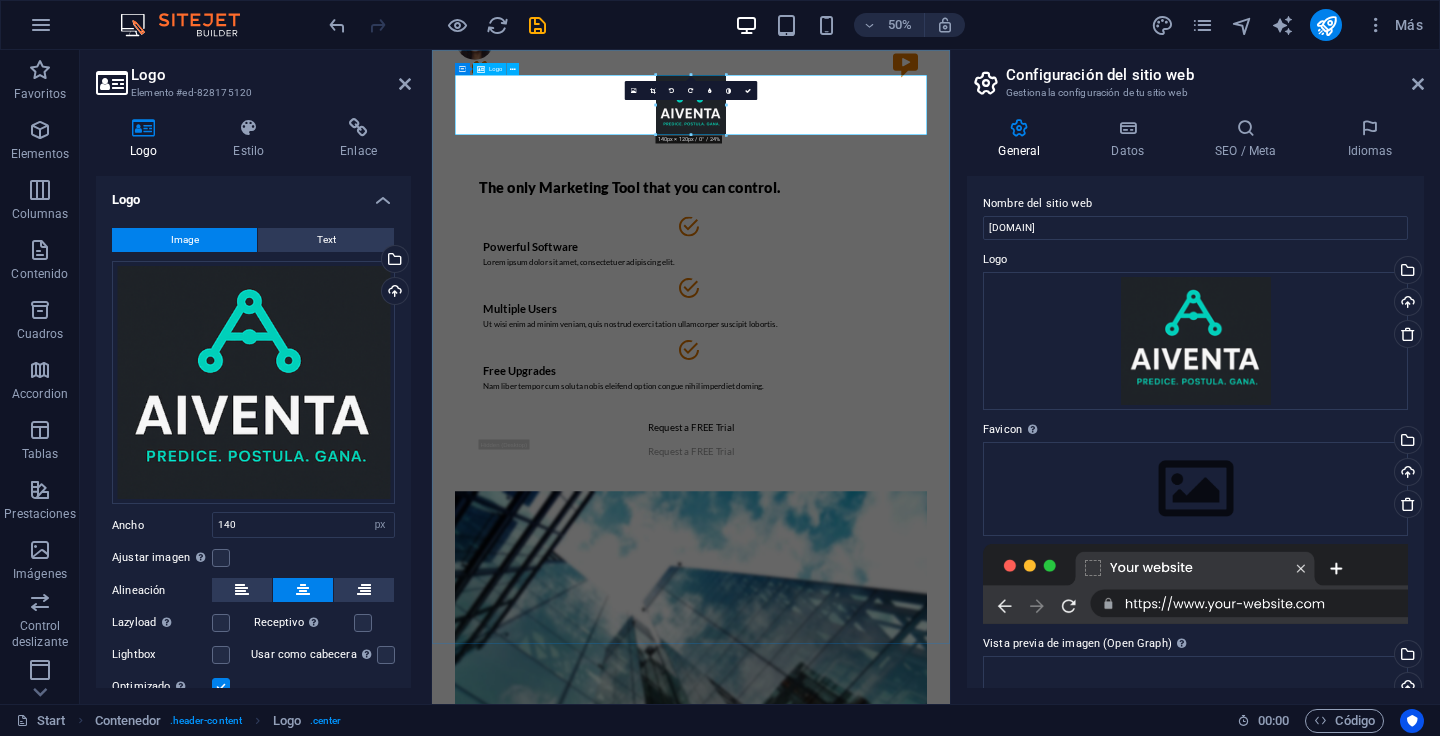click at bounding box center [950, 160] 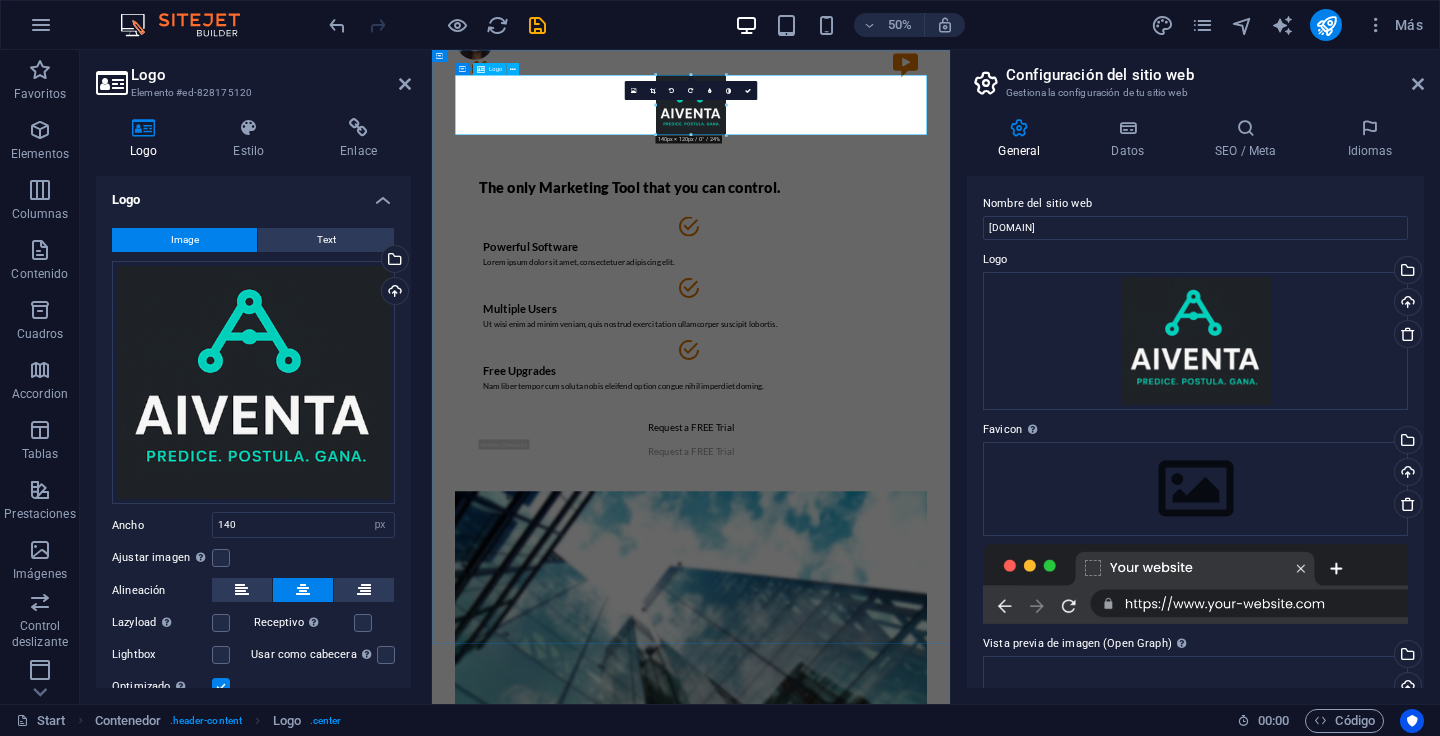 click at bounding box center [950, 160] 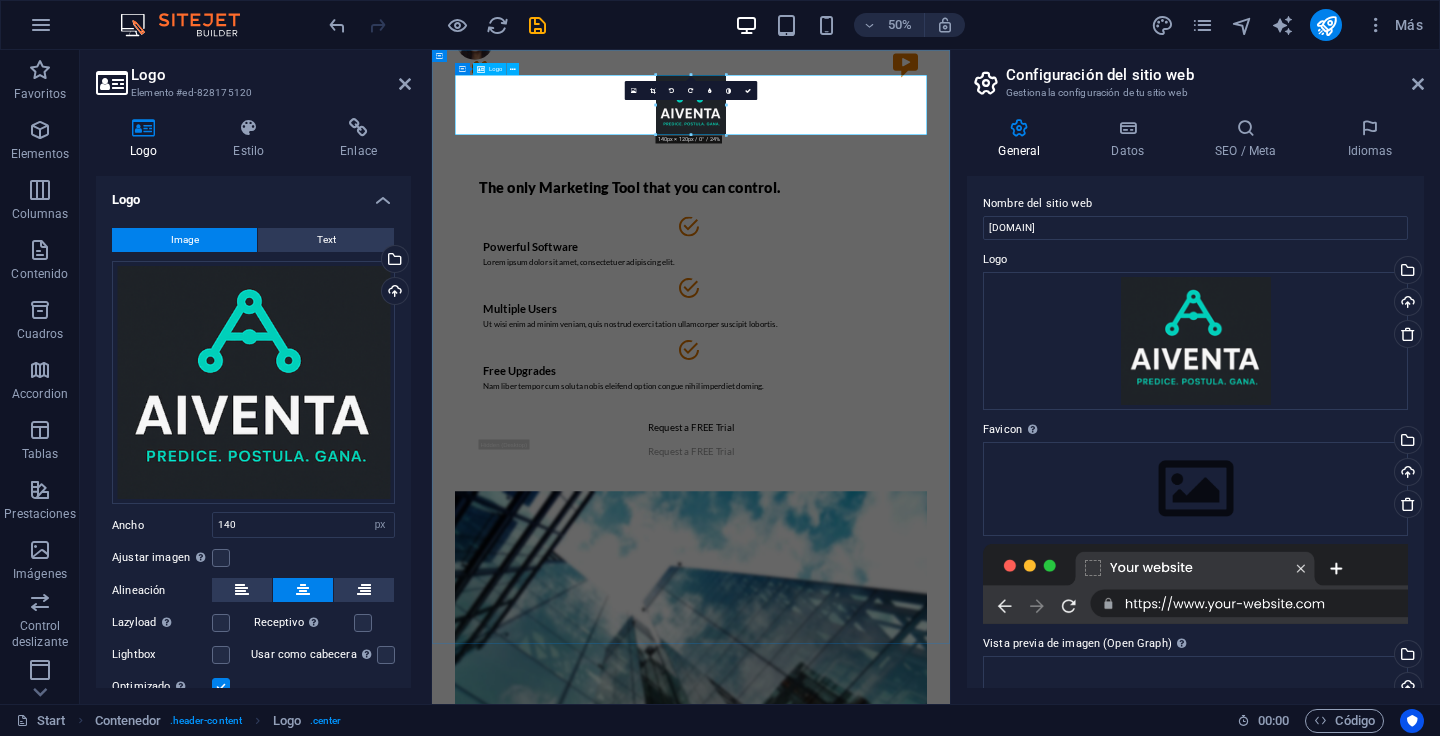 click at bounding box center (950, 160) 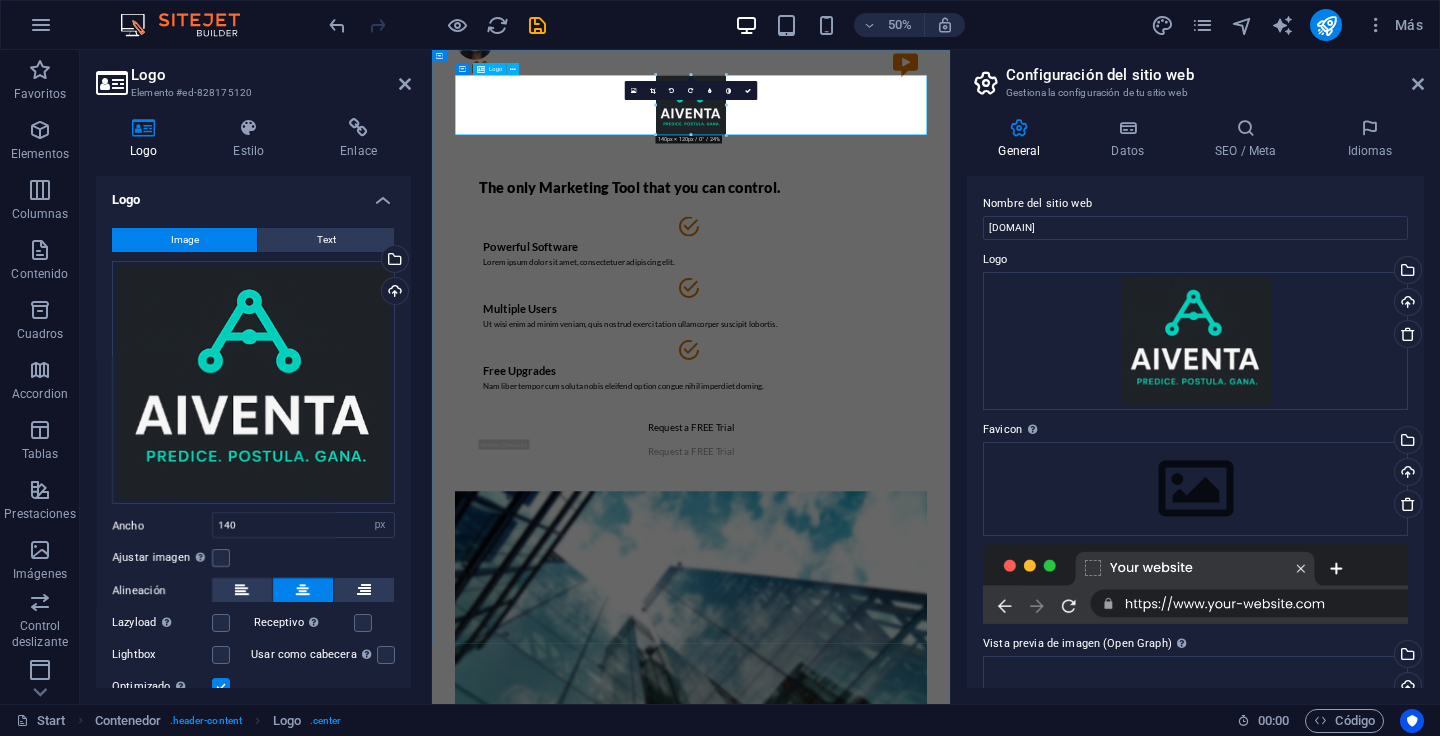 click at bounding box center (950, 160) 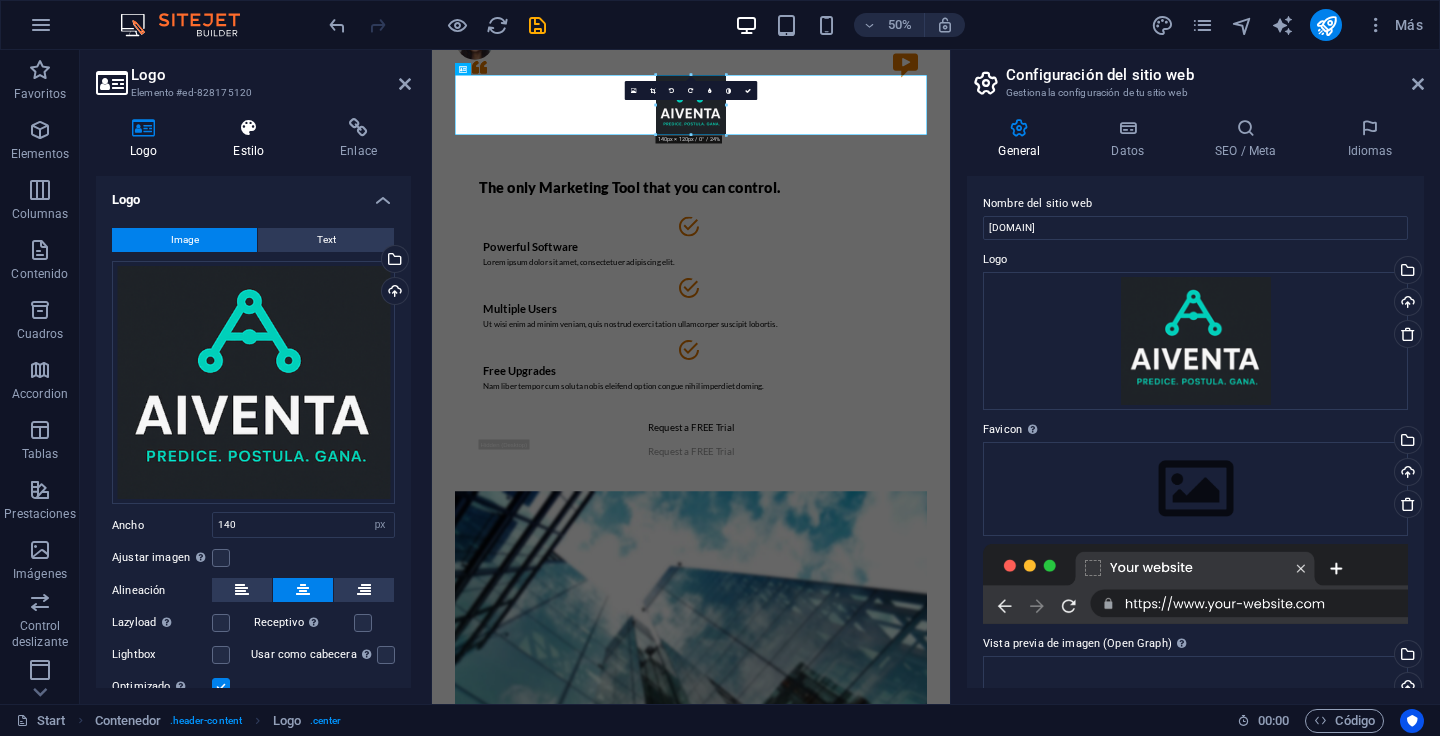 click on "Estilo" at bounding box center (252, 139) 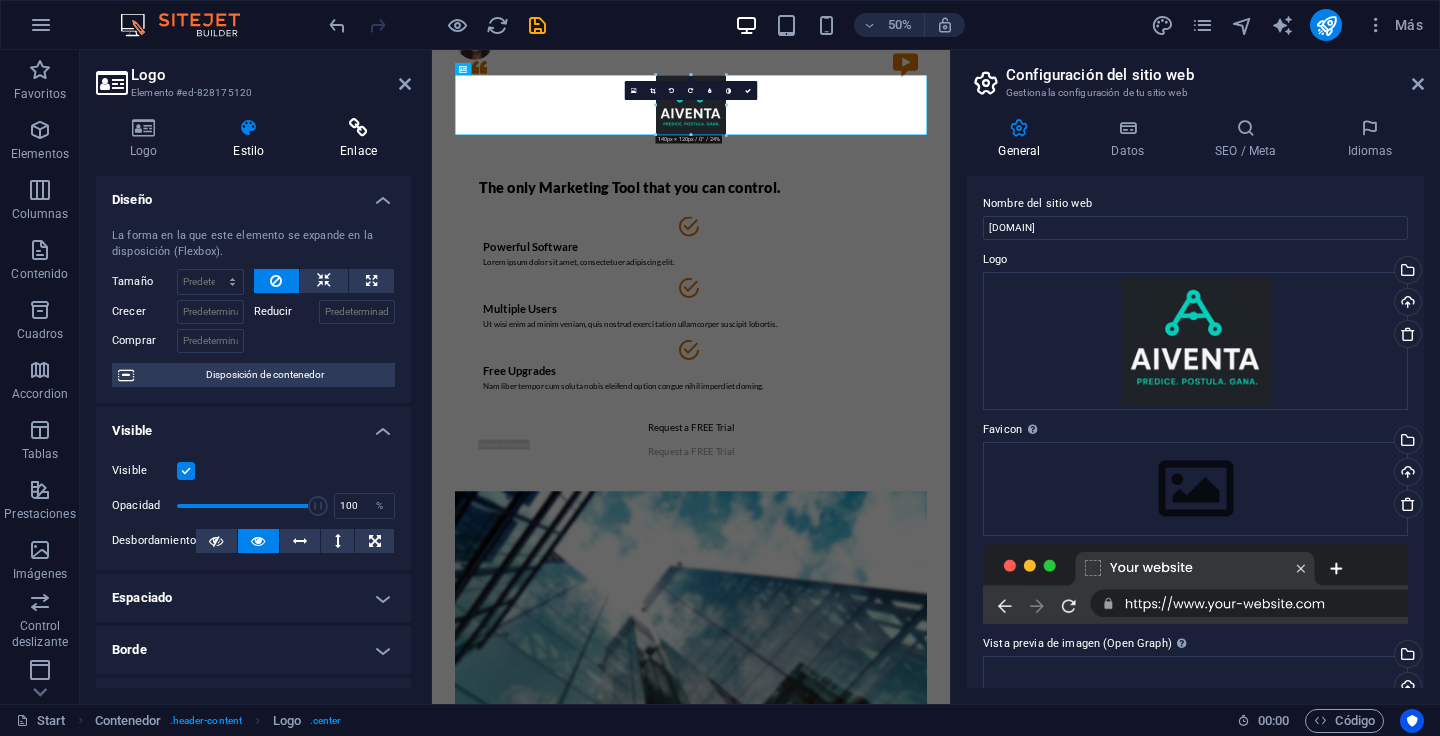 click on "Enlace" at bounding box center [358, 139] 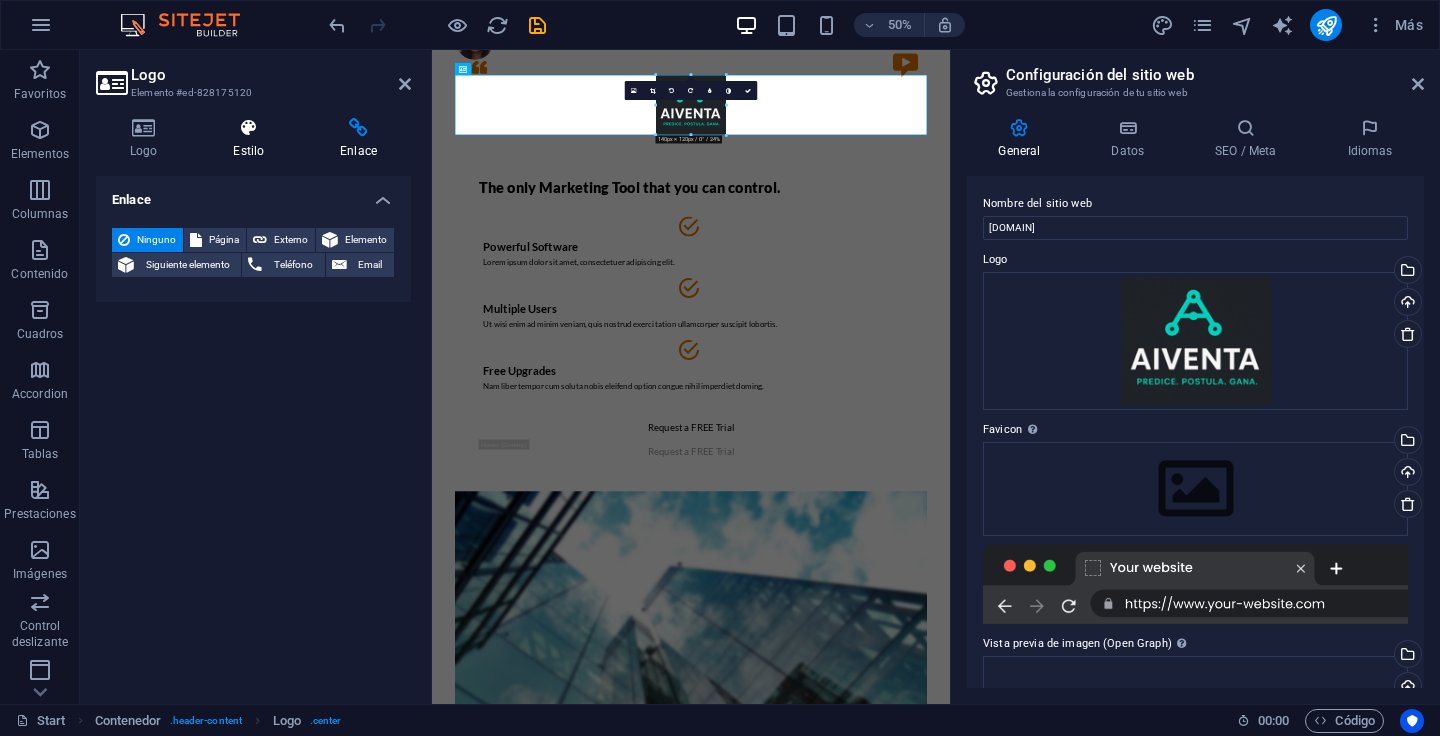 click on "Estilo" at bounding box center [252, 139] 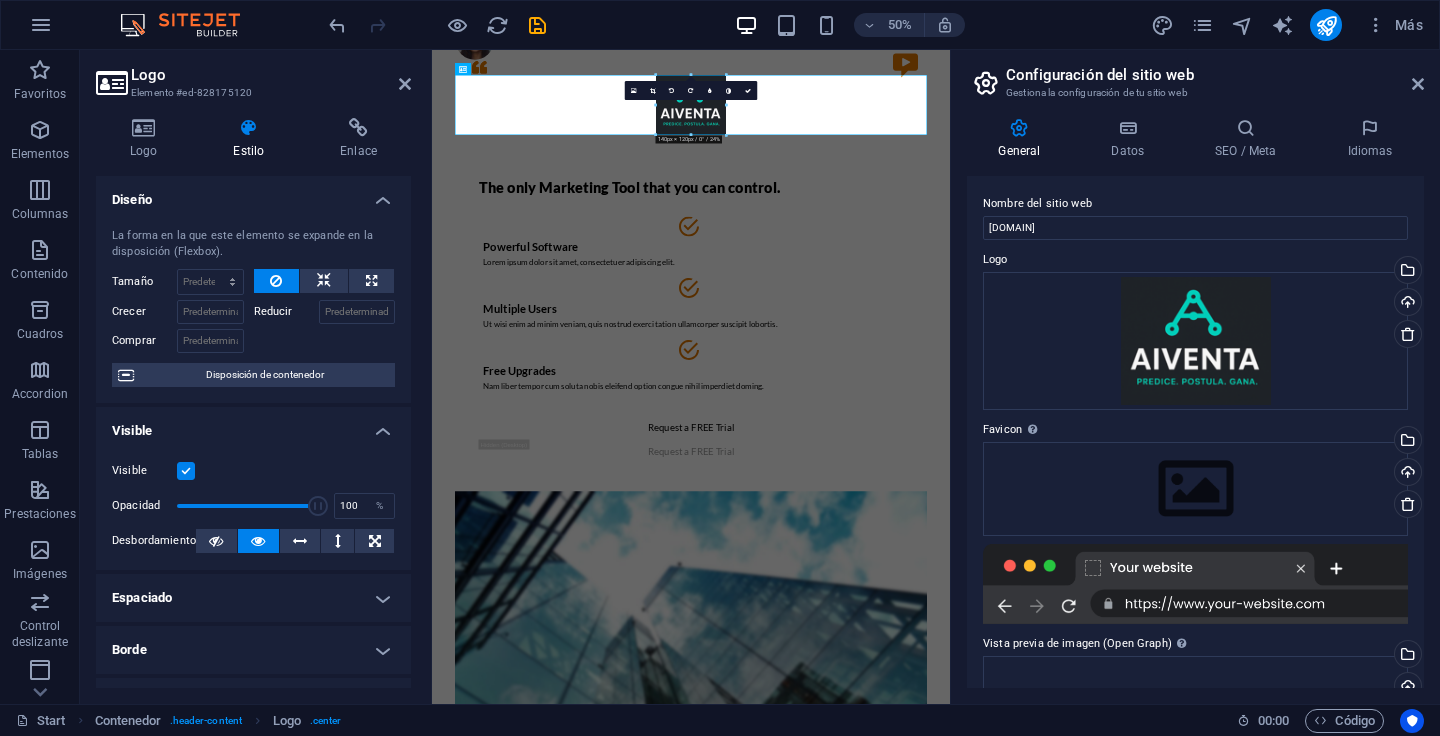 click on "Logo Estilo Enlace Logo Image Text Arrastra archivos aquí, haz clic para escoger archivos o selecciona archivos de Archivos o de nuestra galería gratuita de fotos y vídeos Selecciona archivos del administrador de archivos, de la galería de fotos o carga archivo(s) Cargar Ancho 140 Predeterminado automático px rem % em vh vw Ajustar imagen Ajustar imagen automáticamente a un ancho y alto fijo Altura Predeterminado automático px Alineación Lazyload La carga de imágenes tras la carga de la página mejora la velocidad de la página. Receptivo Automáticamente cargar tamaños optimizados de smartphone e imagen retina. Lightbox Usar como cabecera La imagen se ajustará en una etiqueta de cabecera H1. Resulta útil para dar al texto alternativo el peso de una cabecera H1, por ejemplo, para el logo. En caso de duda, dejar deseleccionado. Optimizado Las imágenes se comprimen para así mejorar la velocidad de las páginas. Posición Dirección Personalizado X offset 50 px rem % vh vw Y offset 50 px rem % vh" at bounding box center (253, 403) 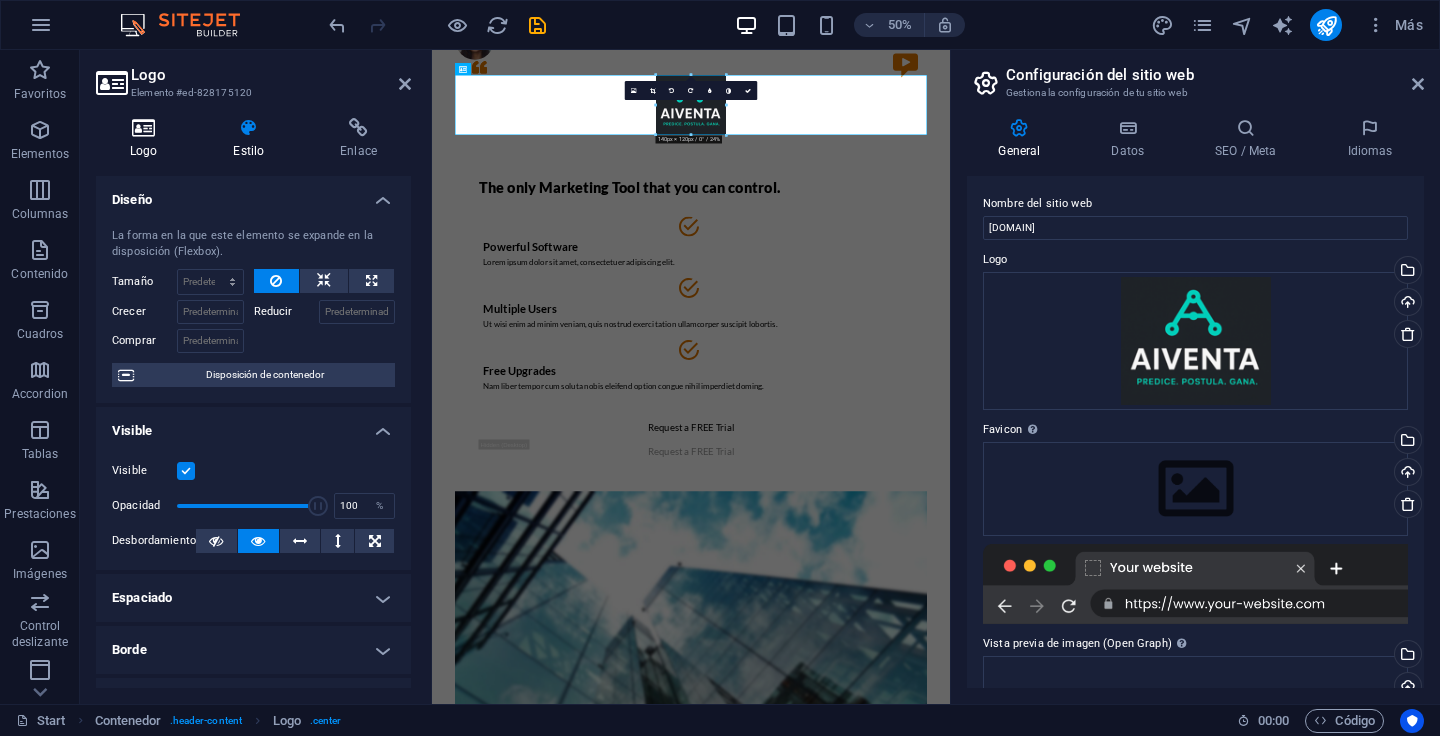 click on "Logo" at bounding box center (147, 139) 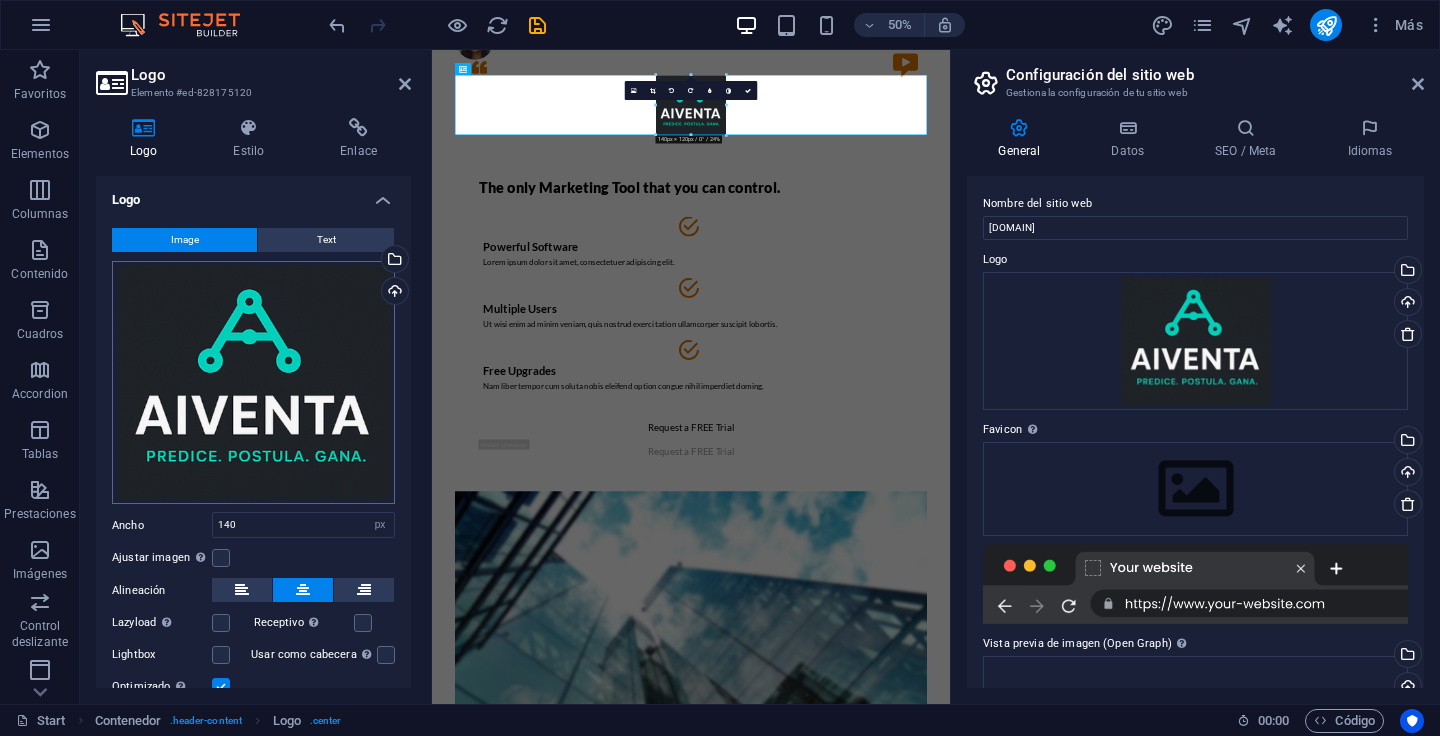 scroll, scrollTop: 71, scrollLeft: 0, axis: vertical 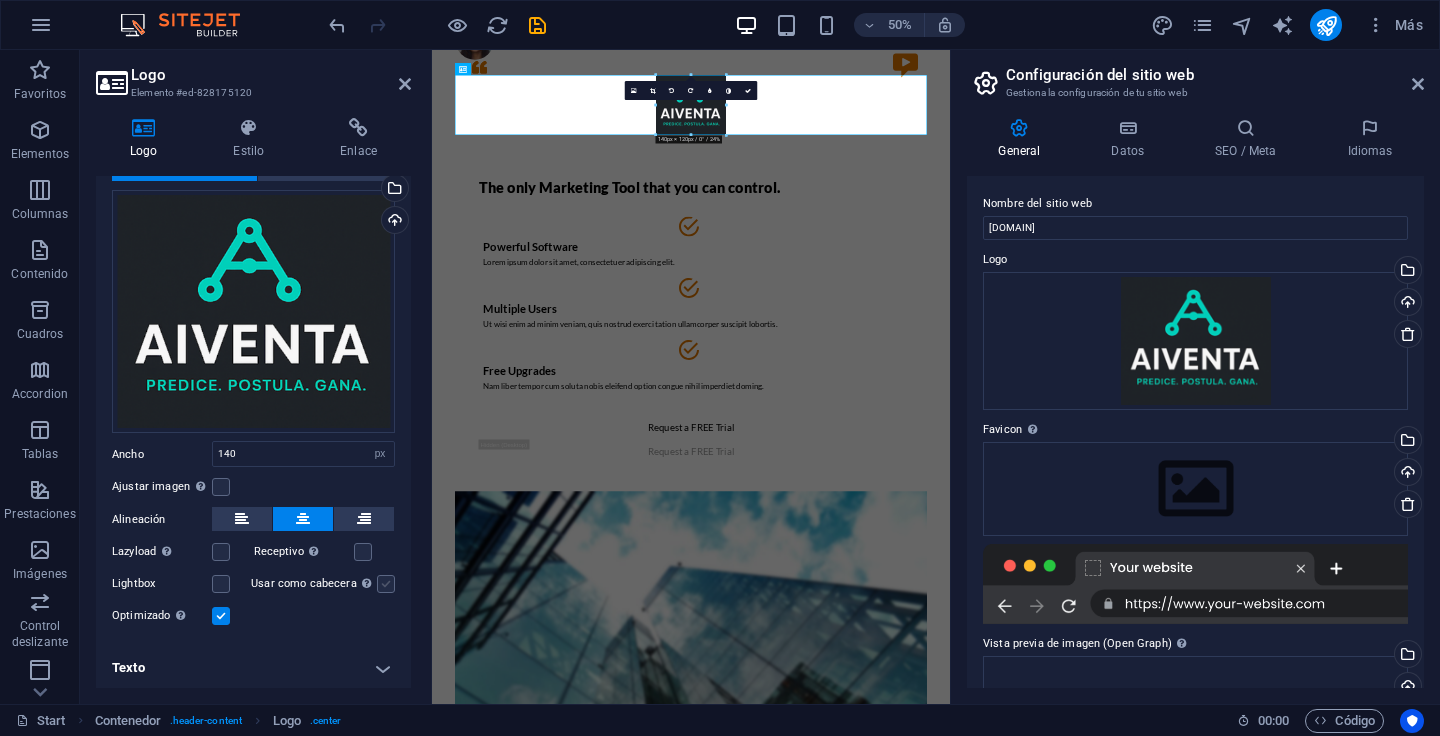 click at bounding box center (386, 584) 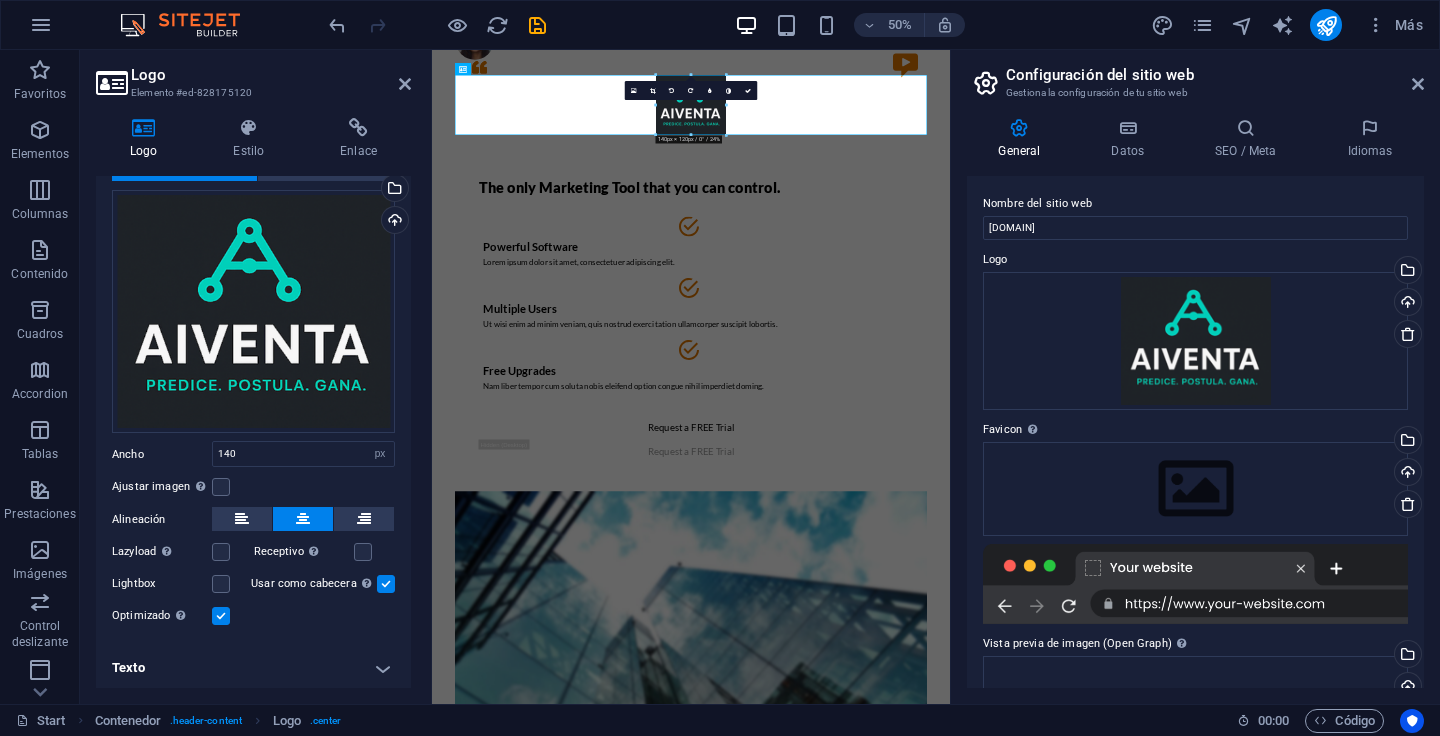click at bounding box center (386, 584) 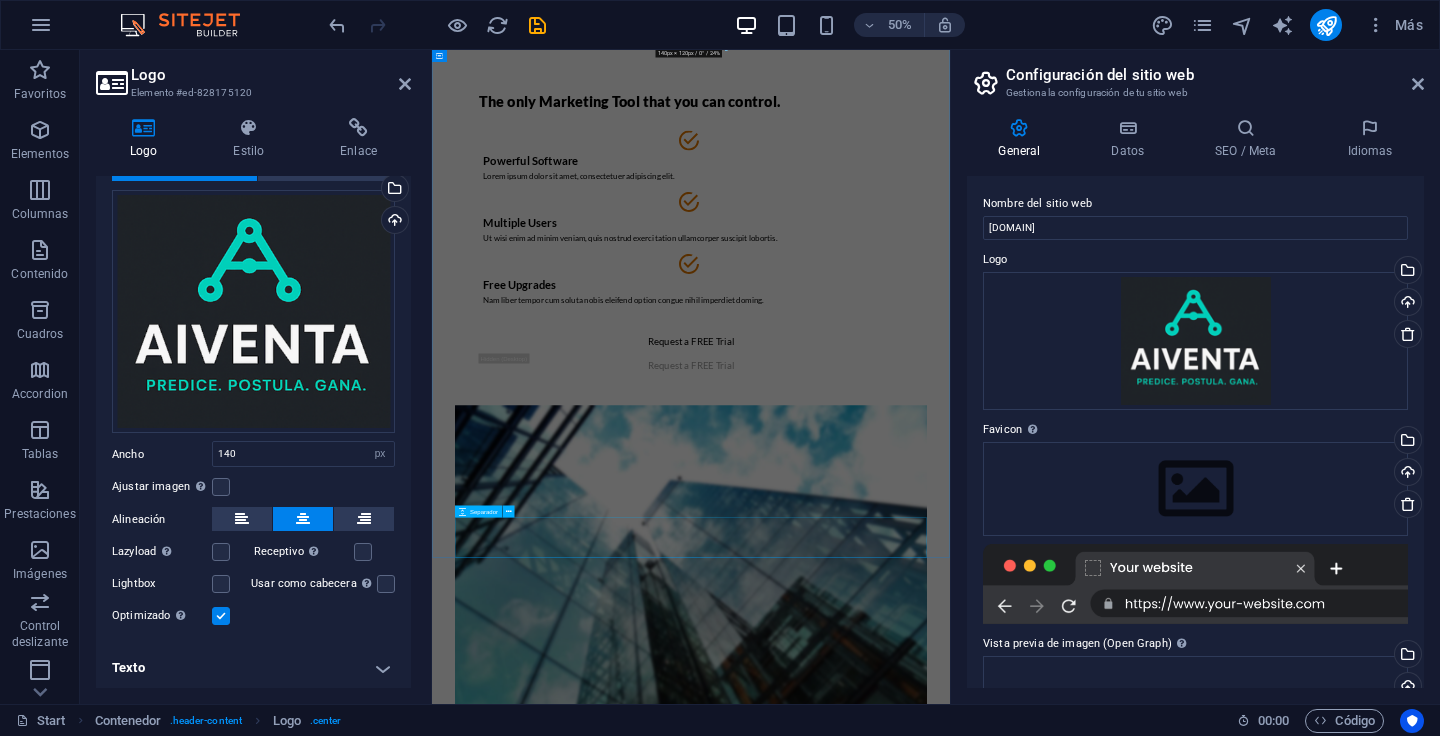 scroll, scrollTop: 0, scrollLeft: 0, axis: both 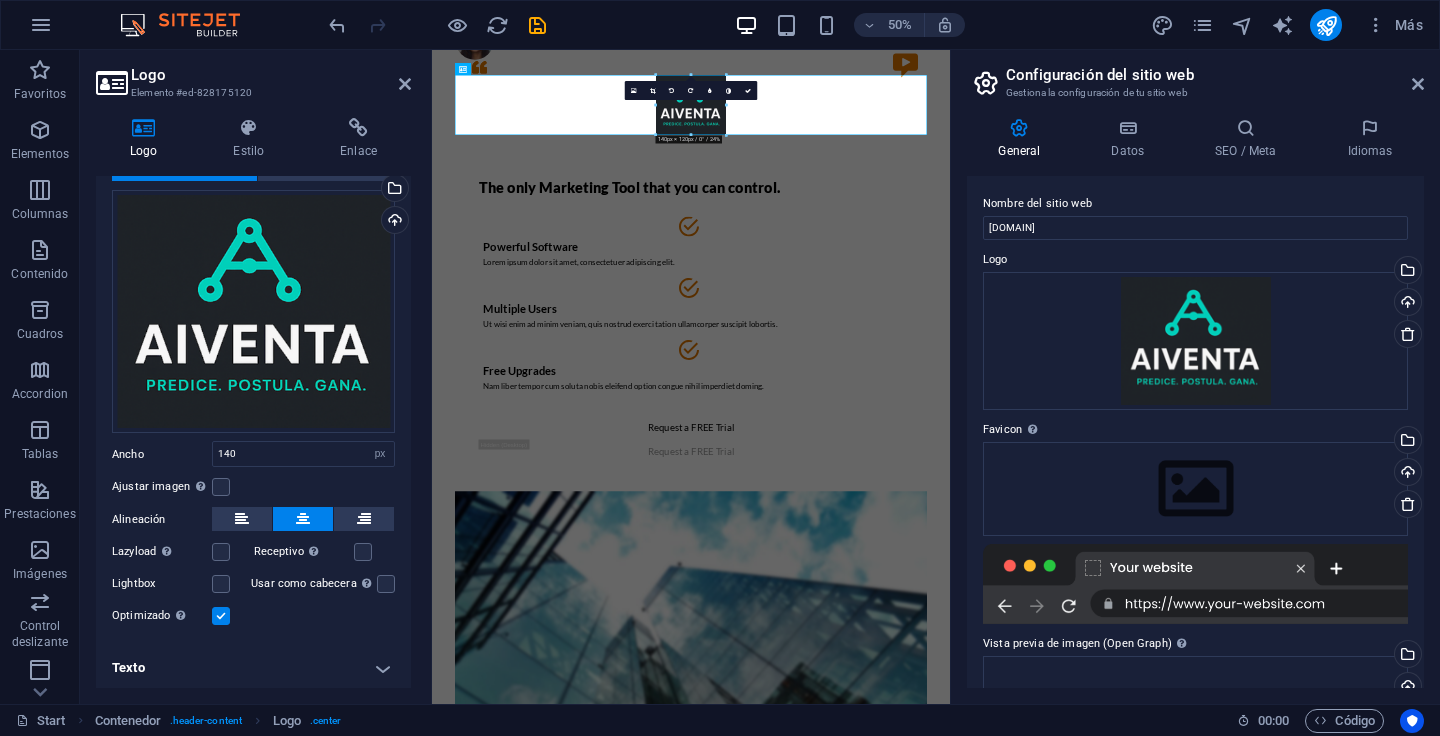 click on "Logo" at bounding box center (271, 75) 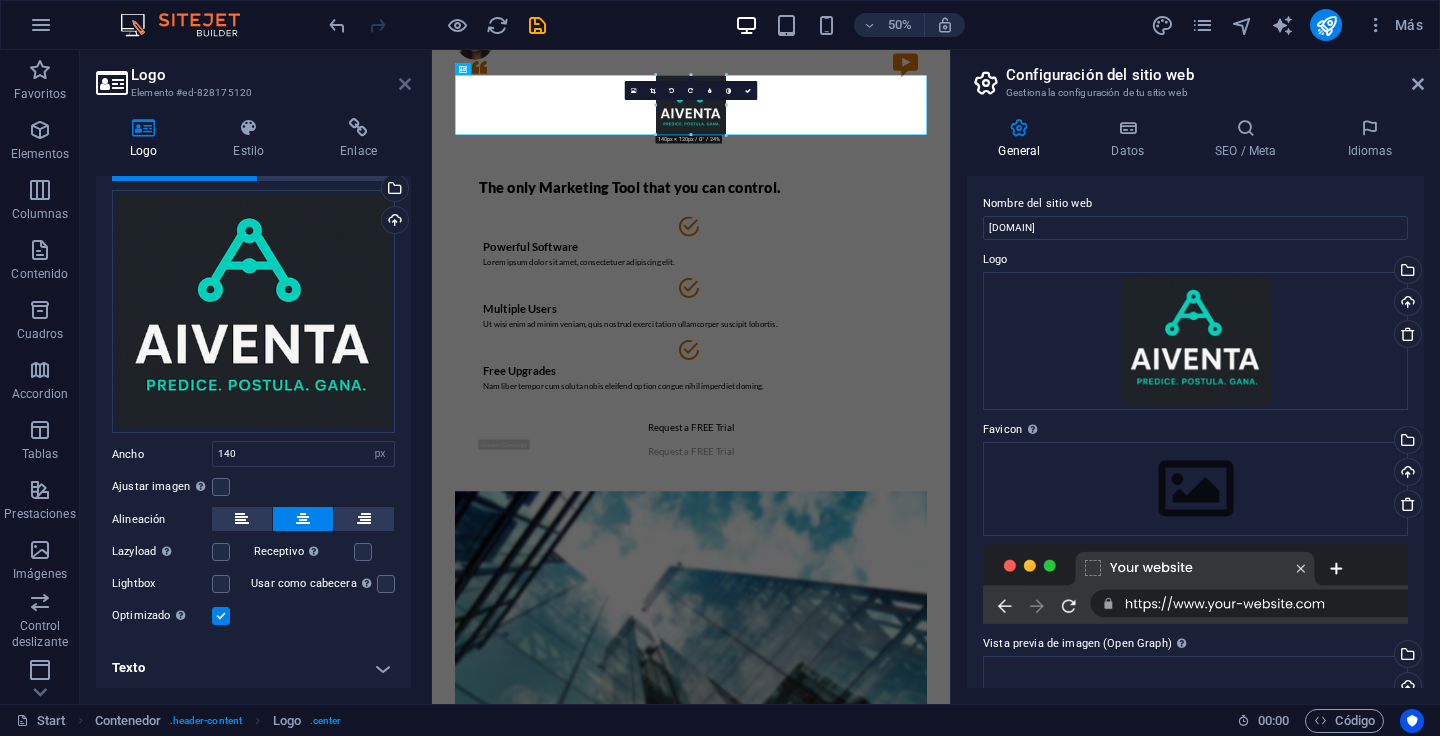 click at bounding box center (405, 84) 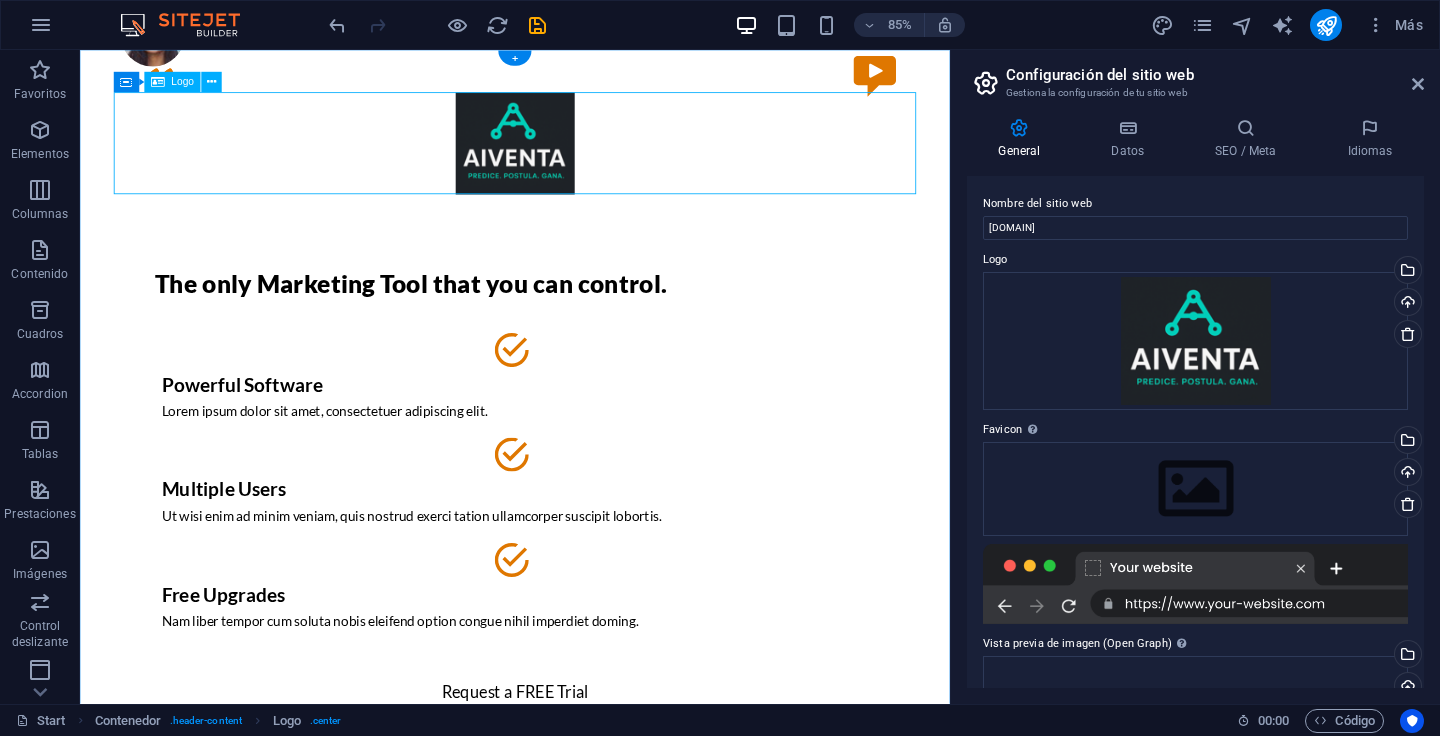 click at bounding box center (592, 160) 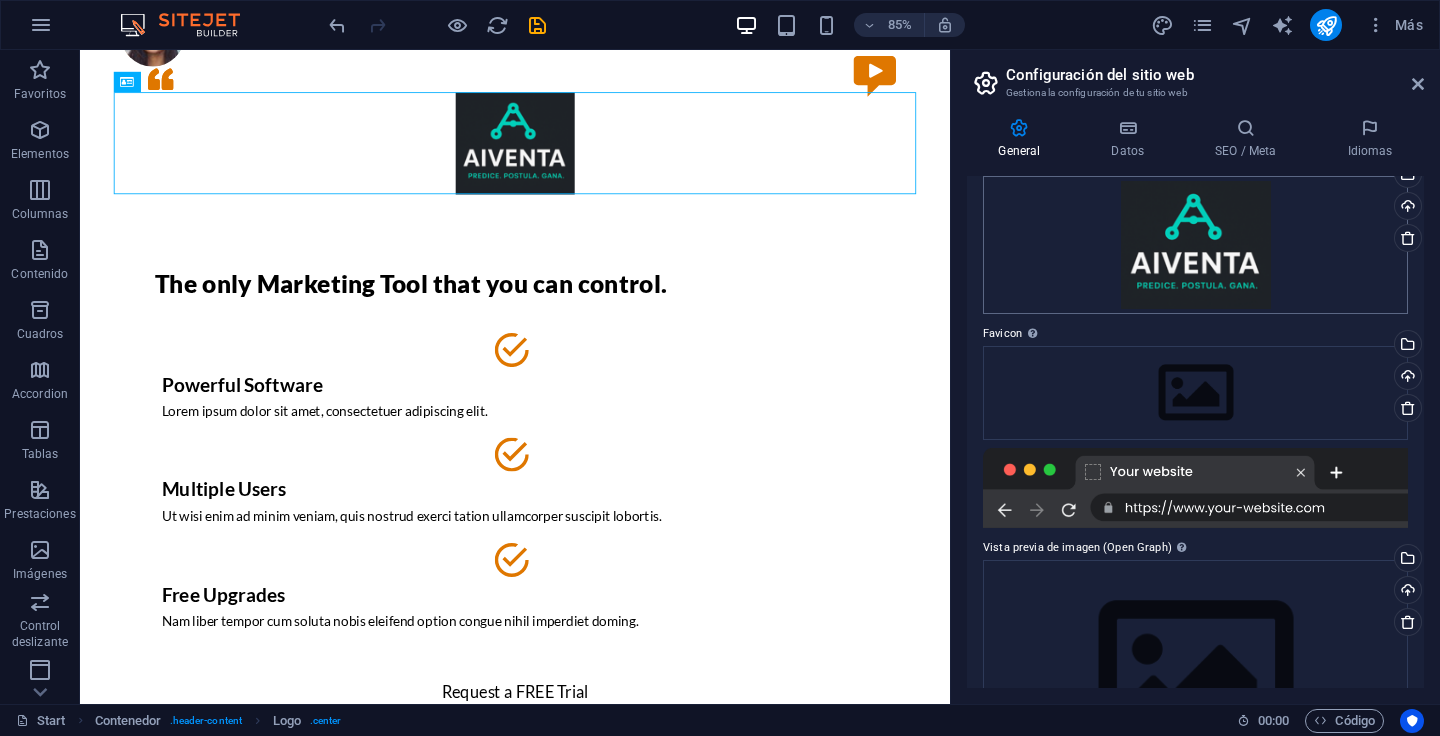 scroll, scrollTop: 213, scrollLeft: 0, axis: vertical 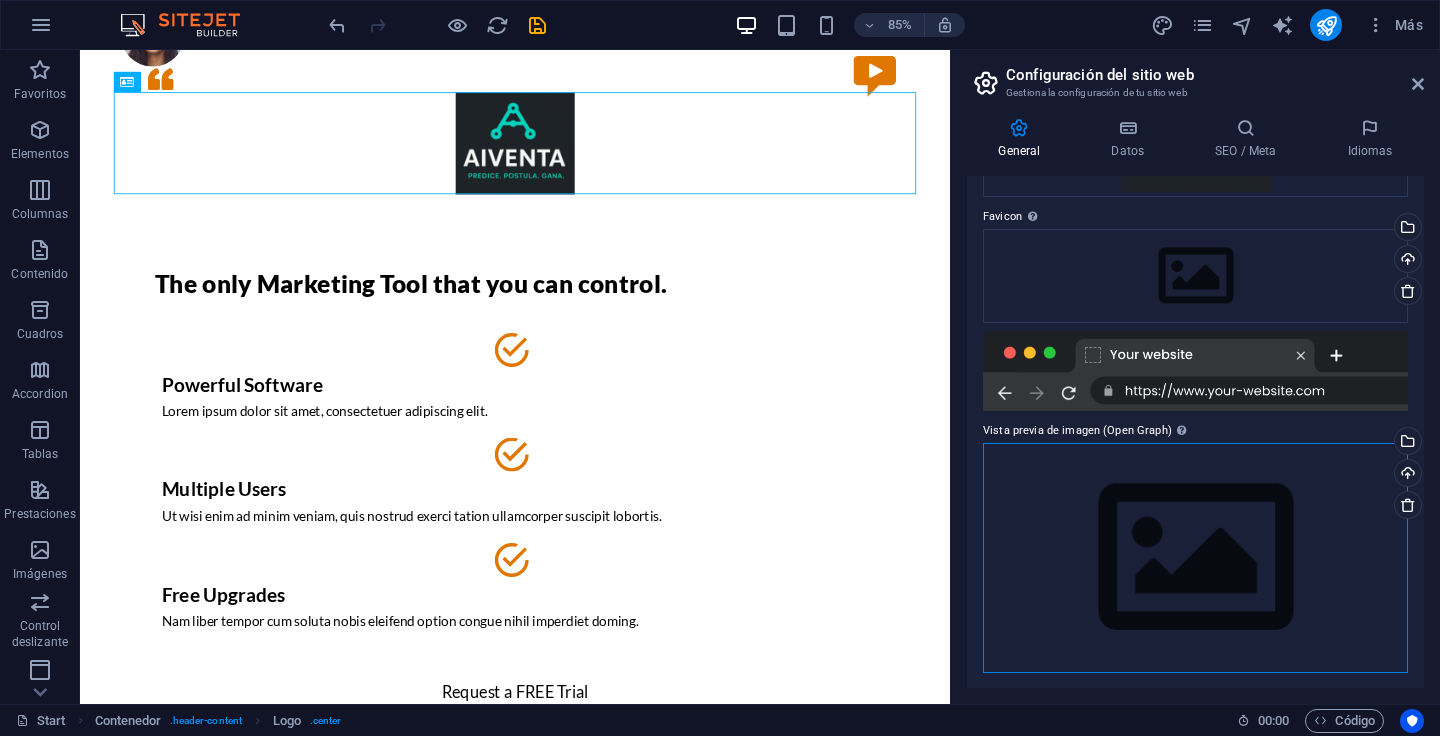 click on "Arrastra archivos aquí, haz clic para escoger archivos o  selecciona archivos de Archivos o de nuestra galería gratuita de fotos y vídeos" at bounding box center [1195, 557] 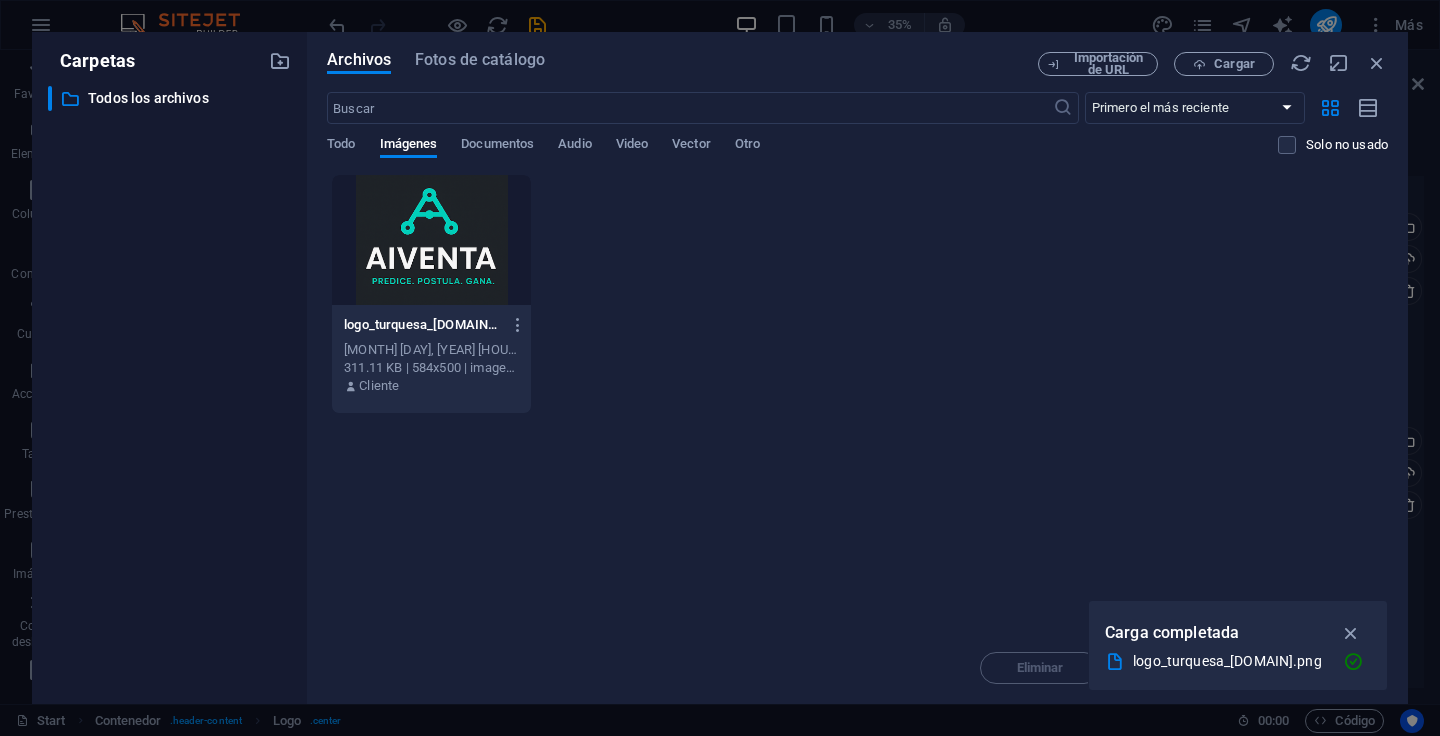 click at bounding box center [431, 240] 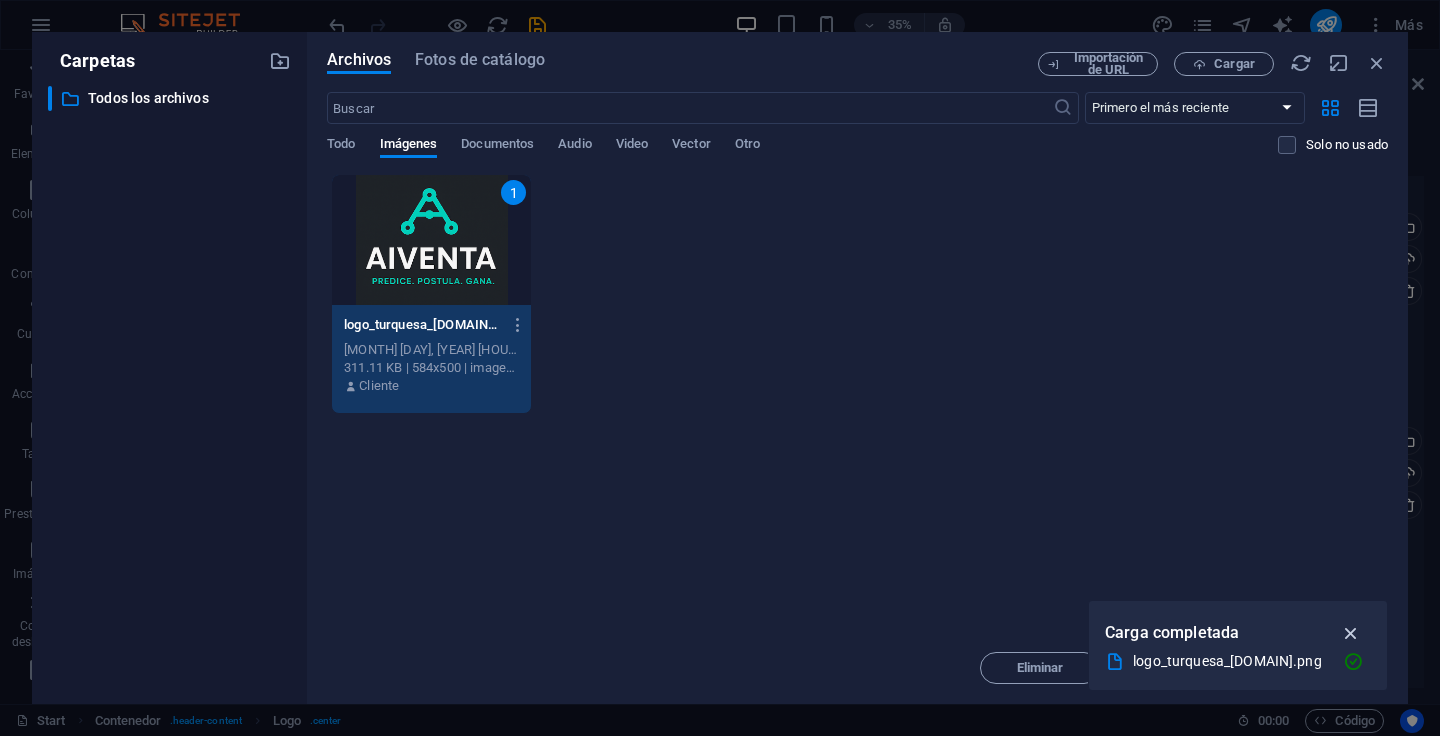 click at bounding box center [1351, 633] 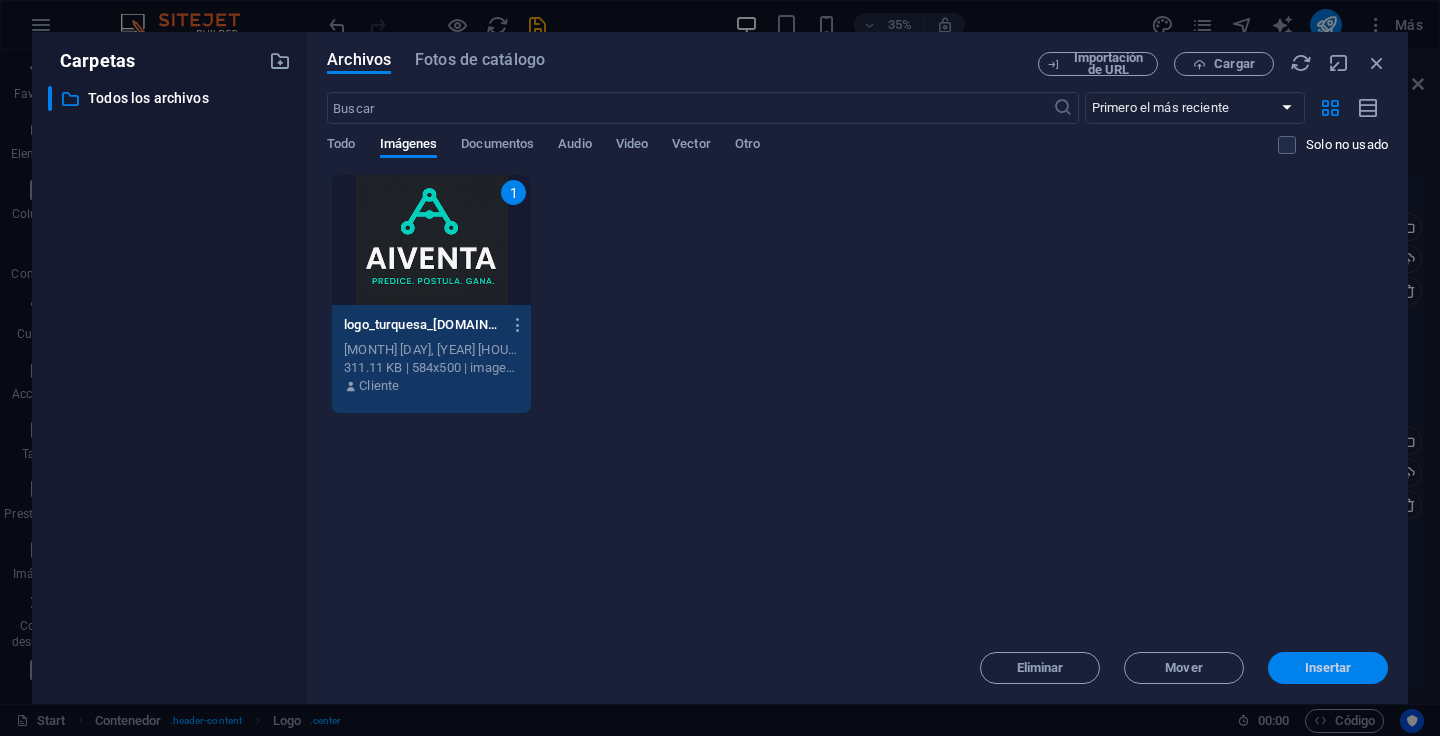 click on "Insertar" at bounding box center [1328, 668] 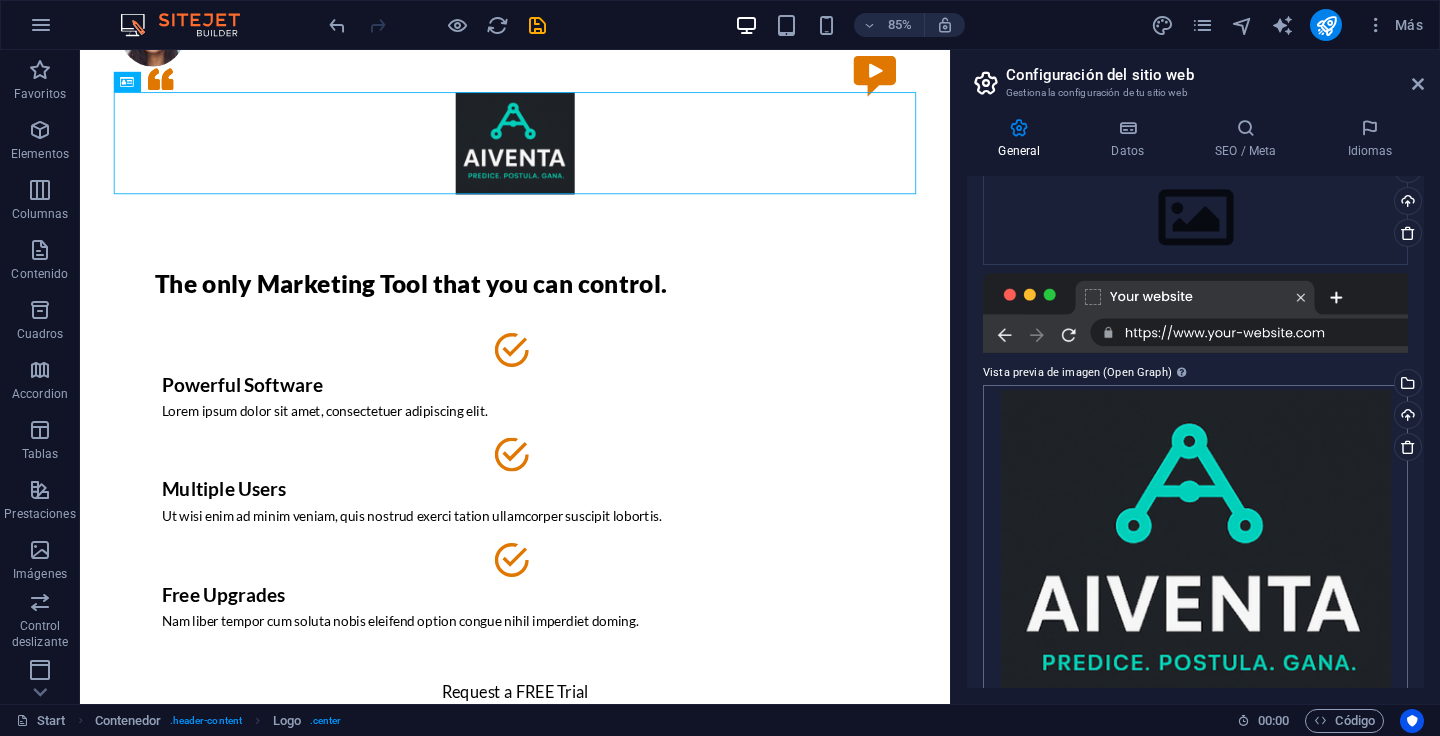 scroll, scrollTop: 328, scrollLeft: 0, axis: vertical 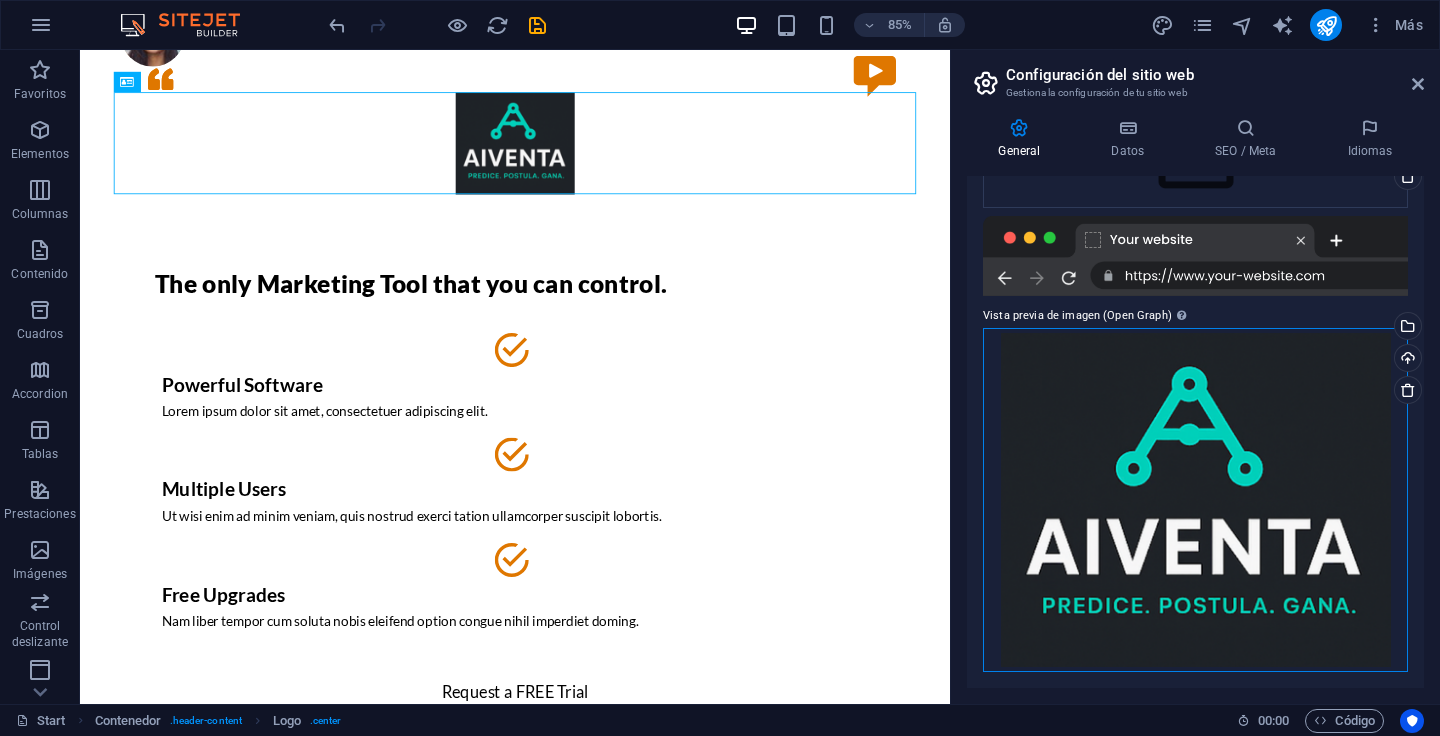 click on "Arrastra archivos aquí, haz clic para escoger archivos o  selecciona archivos de Archivos o de nuestra galería gratuita de fotos y vídeos" at bounding box center (1195, 499) 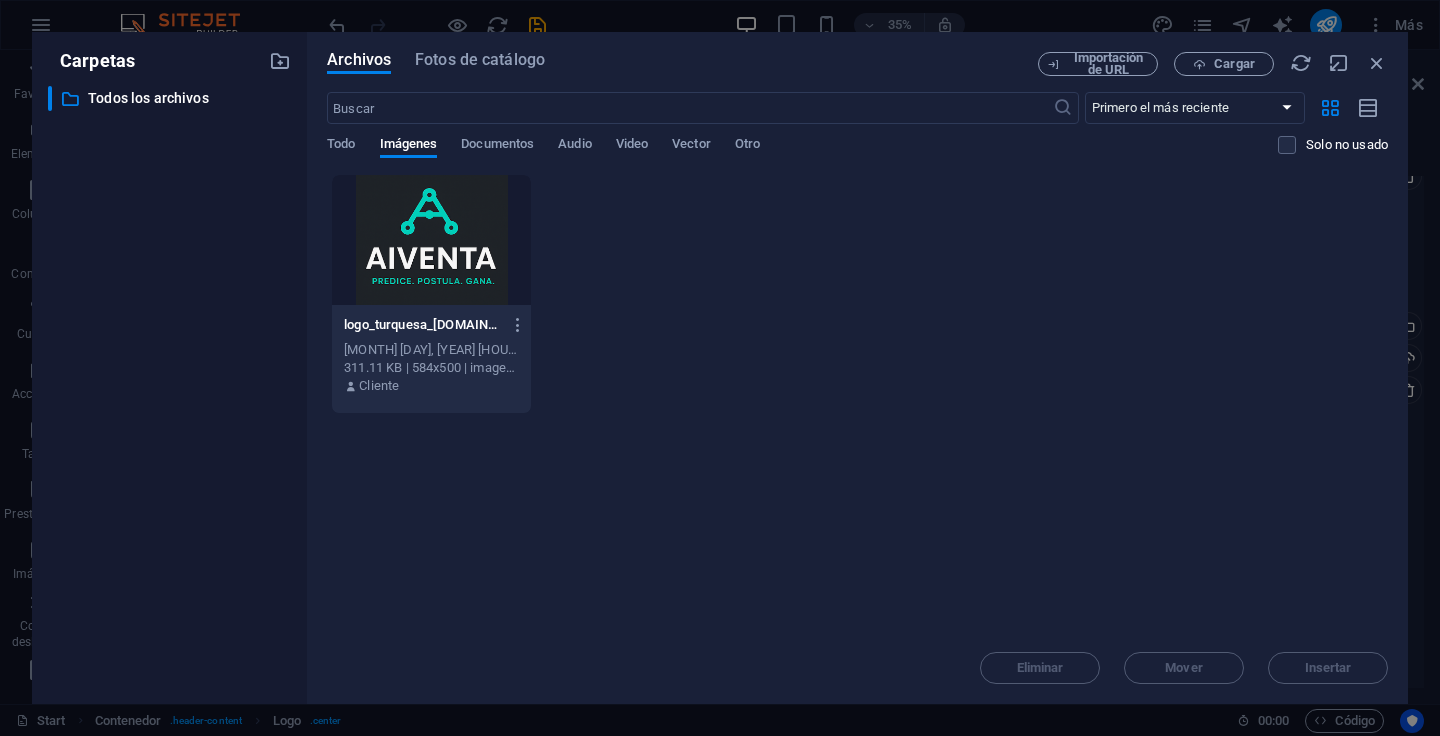 click at bounding box center (431, 240) 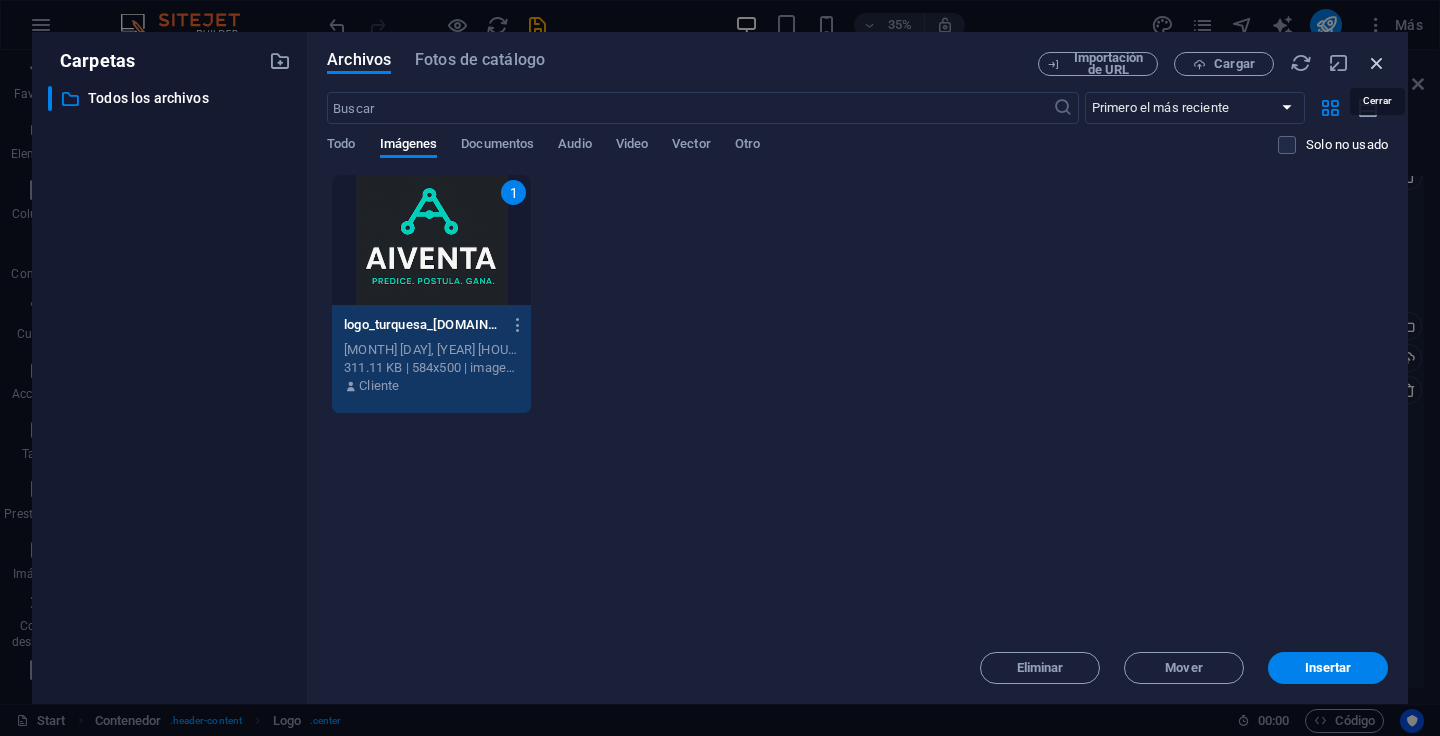 click at bounding box center [1377, 63] 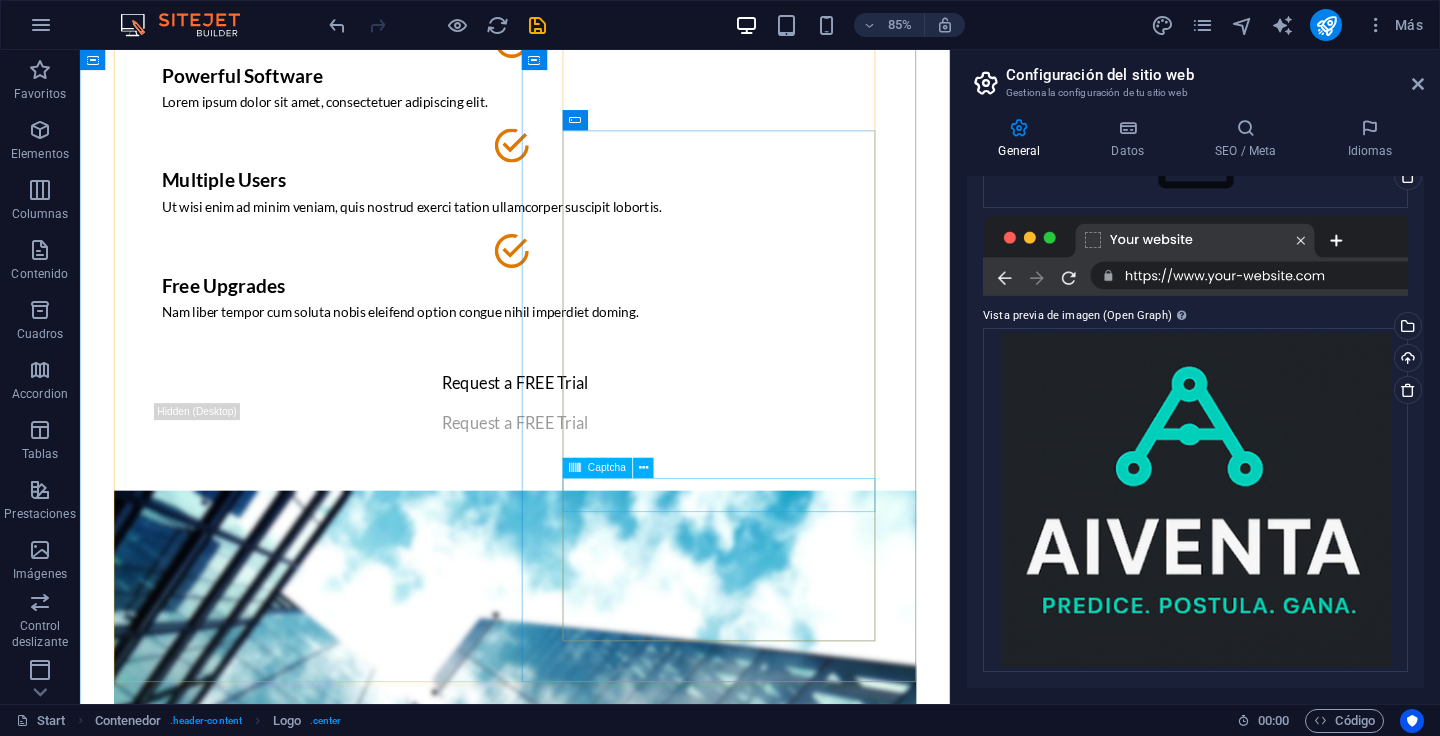 scroll, scrollTop: 0, scrollLeft: 0, axis: both 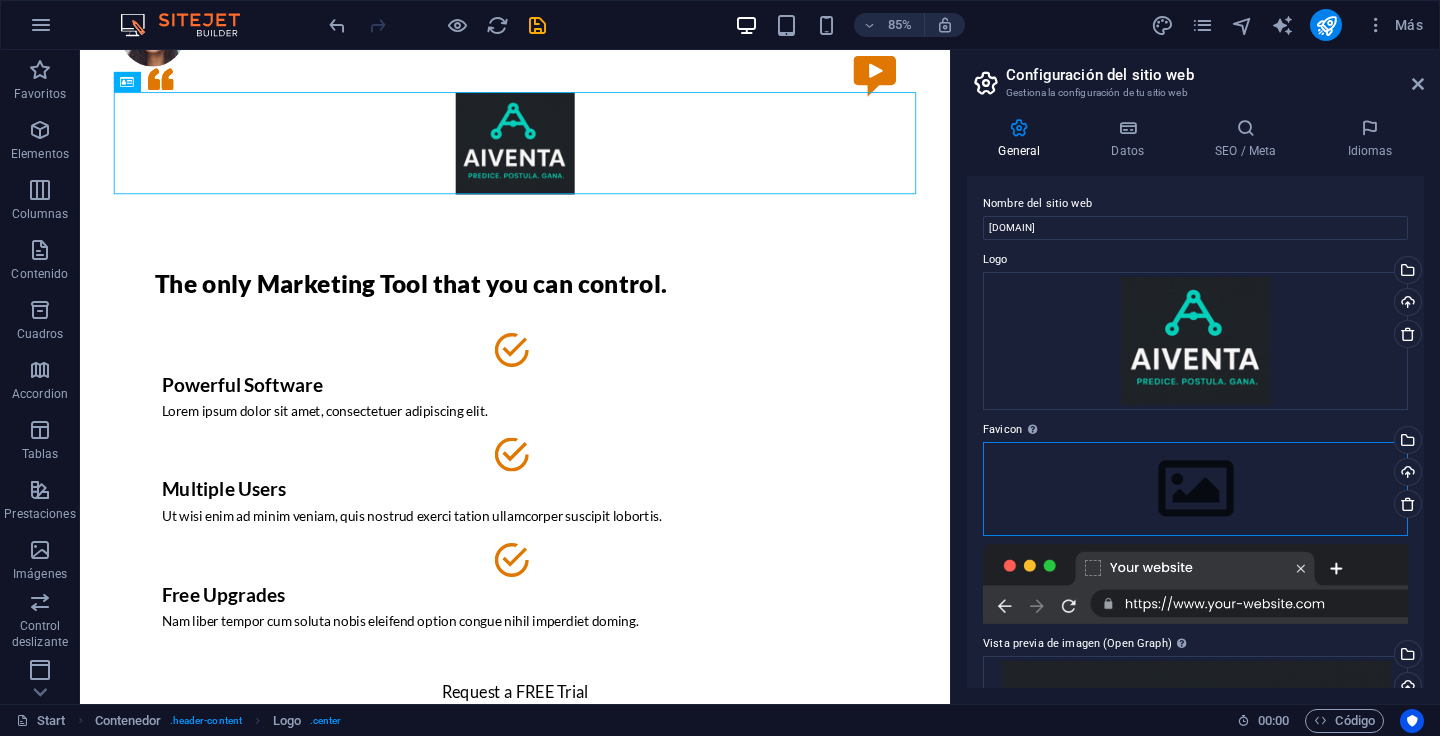click on "Arrastra archivos aquí, haz clic para escoger archivos o  selecciona archivos de Archivos o de nuestra galería gratuita de fotos y vídeos" at bounding box center [1195, 489] 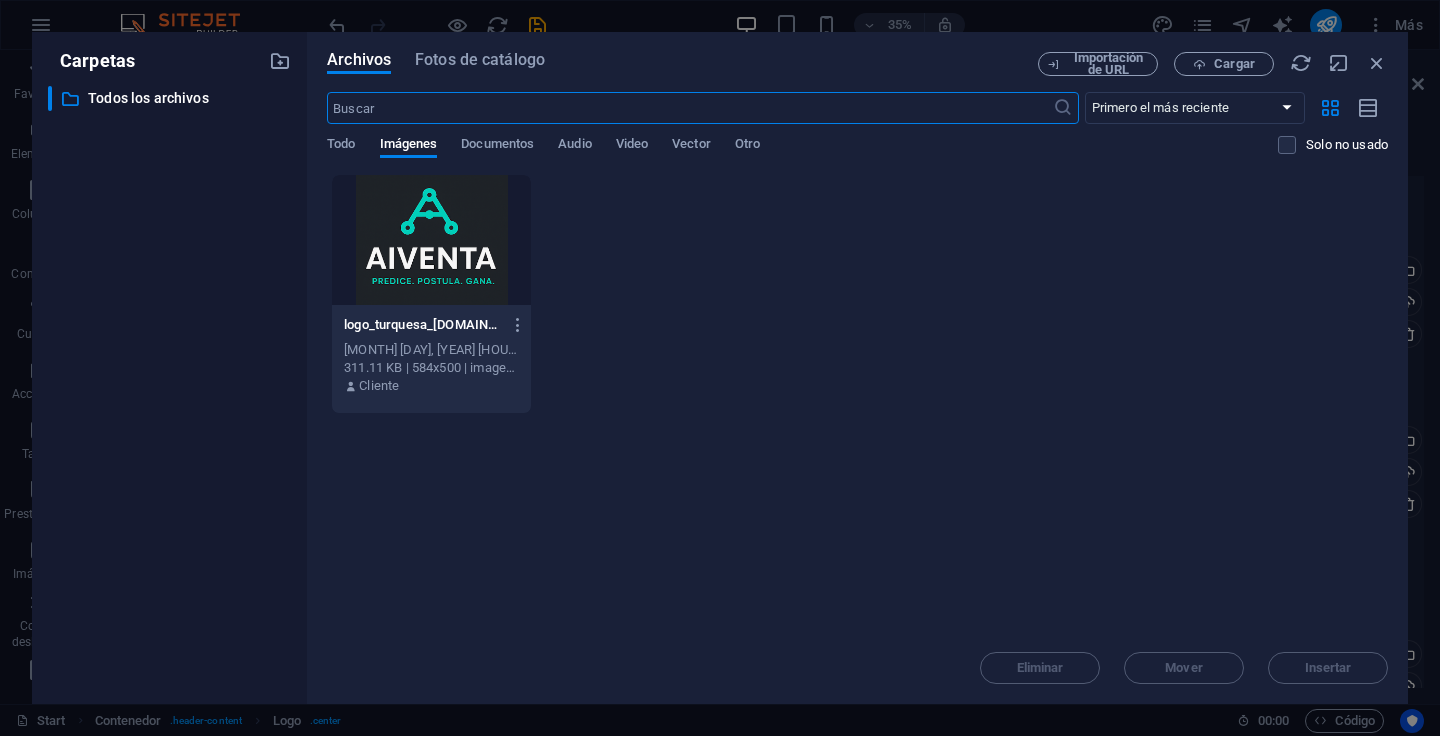 click at bounding box center (431, 240) 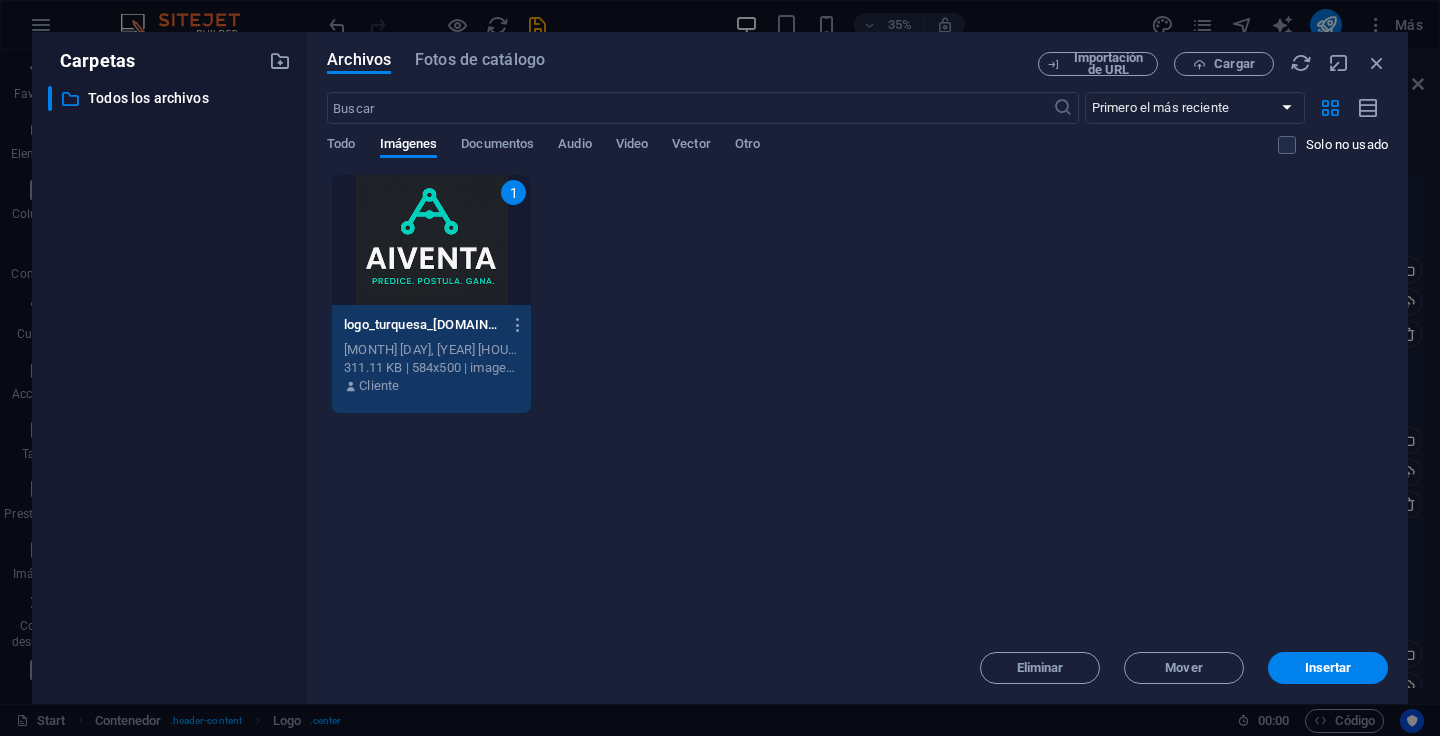 click on "1" at bounding box center (431, 240) 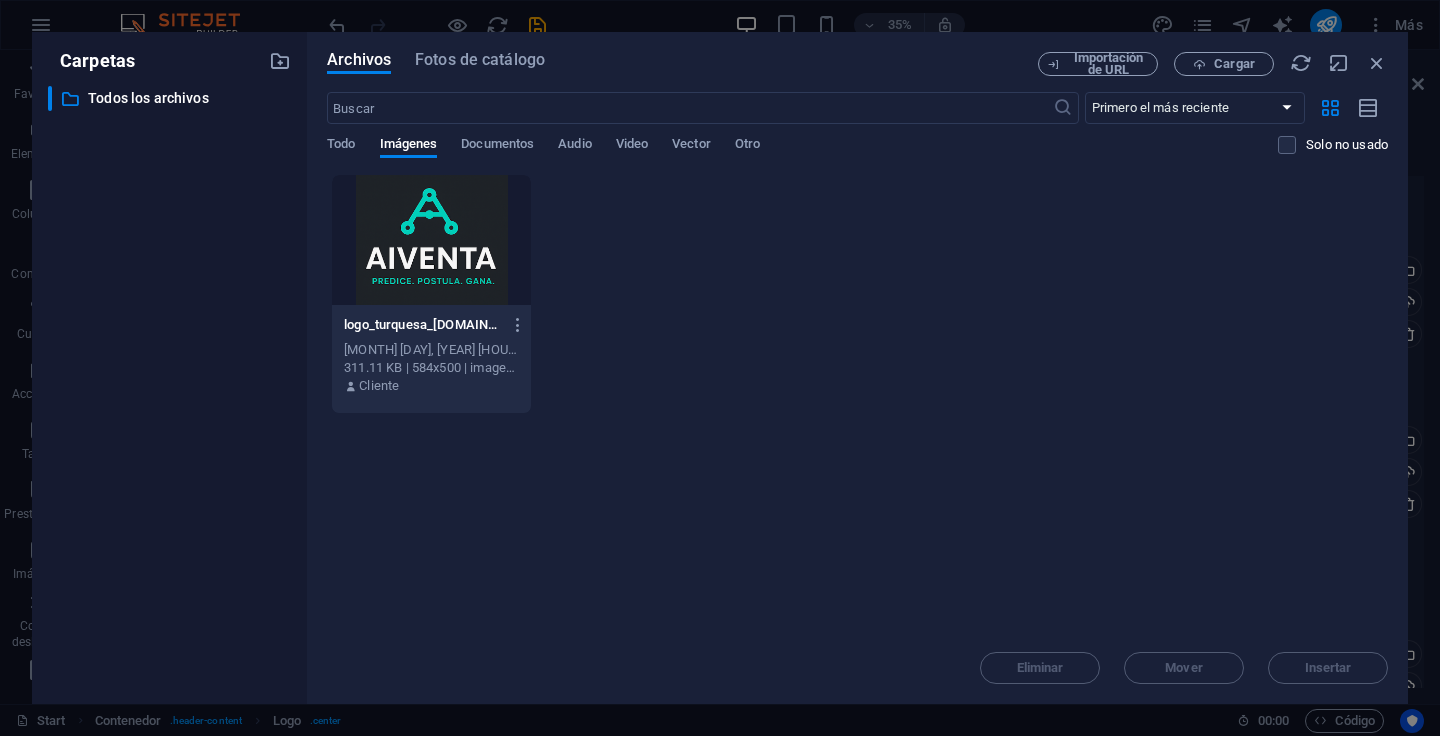 click at bounding box center [431, 240] 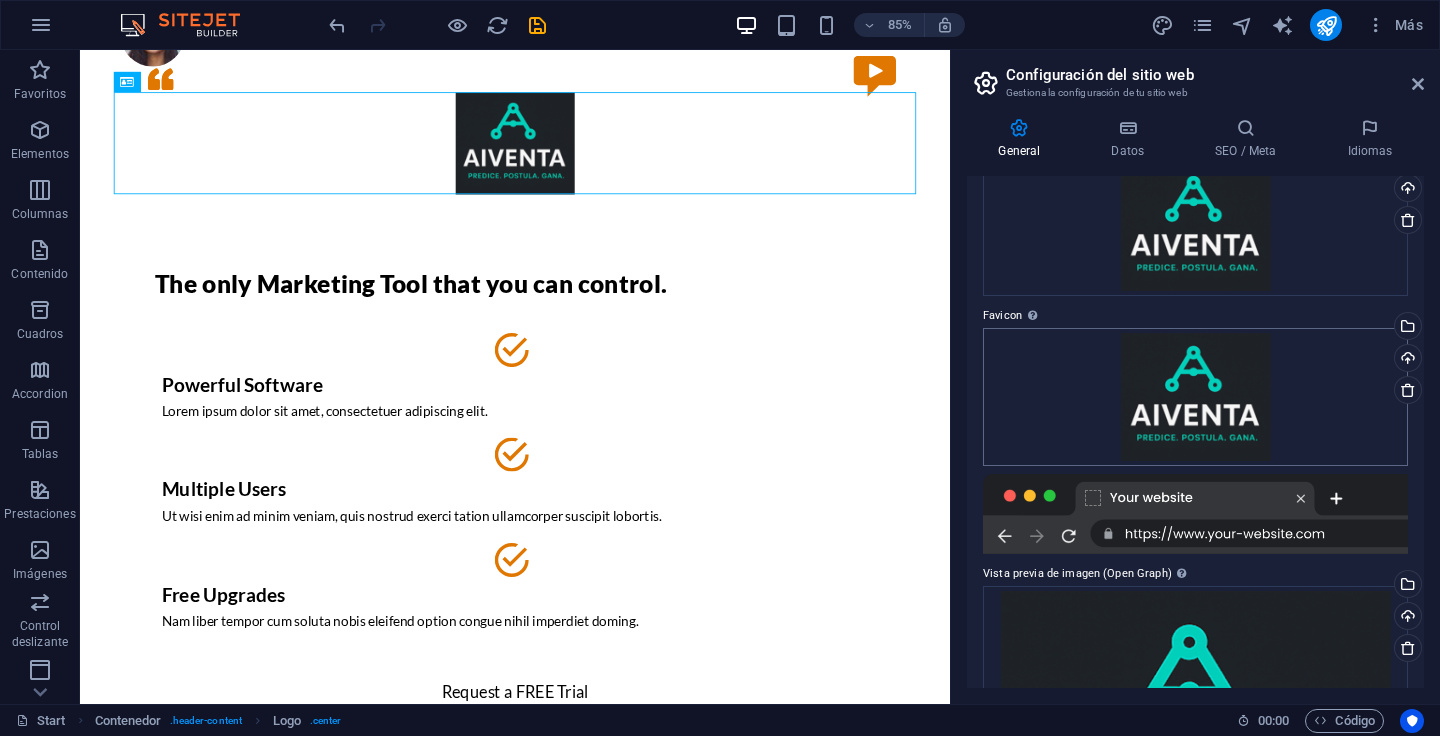 scroll, scrollTop: 0, scrollLeft: 0, axis: both 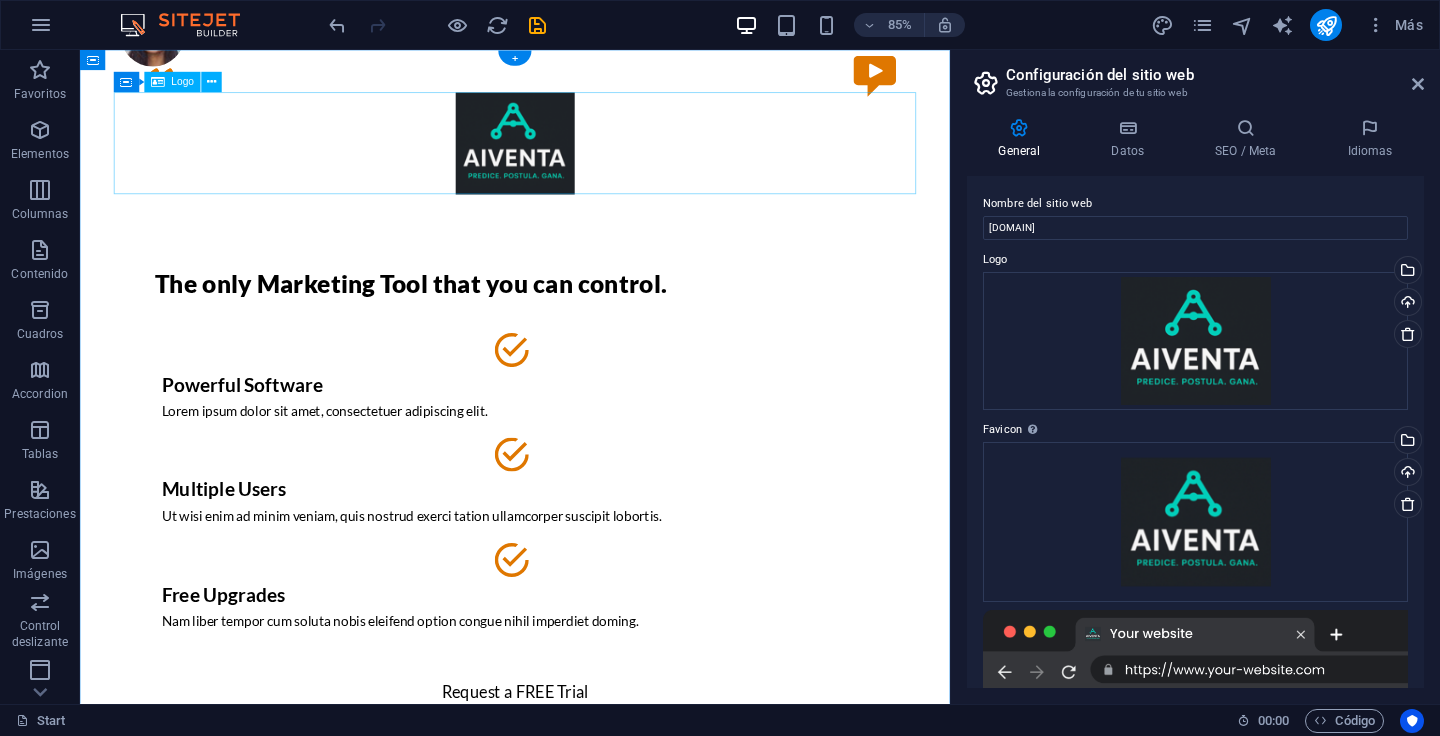 click at bounding box center [592, 160] 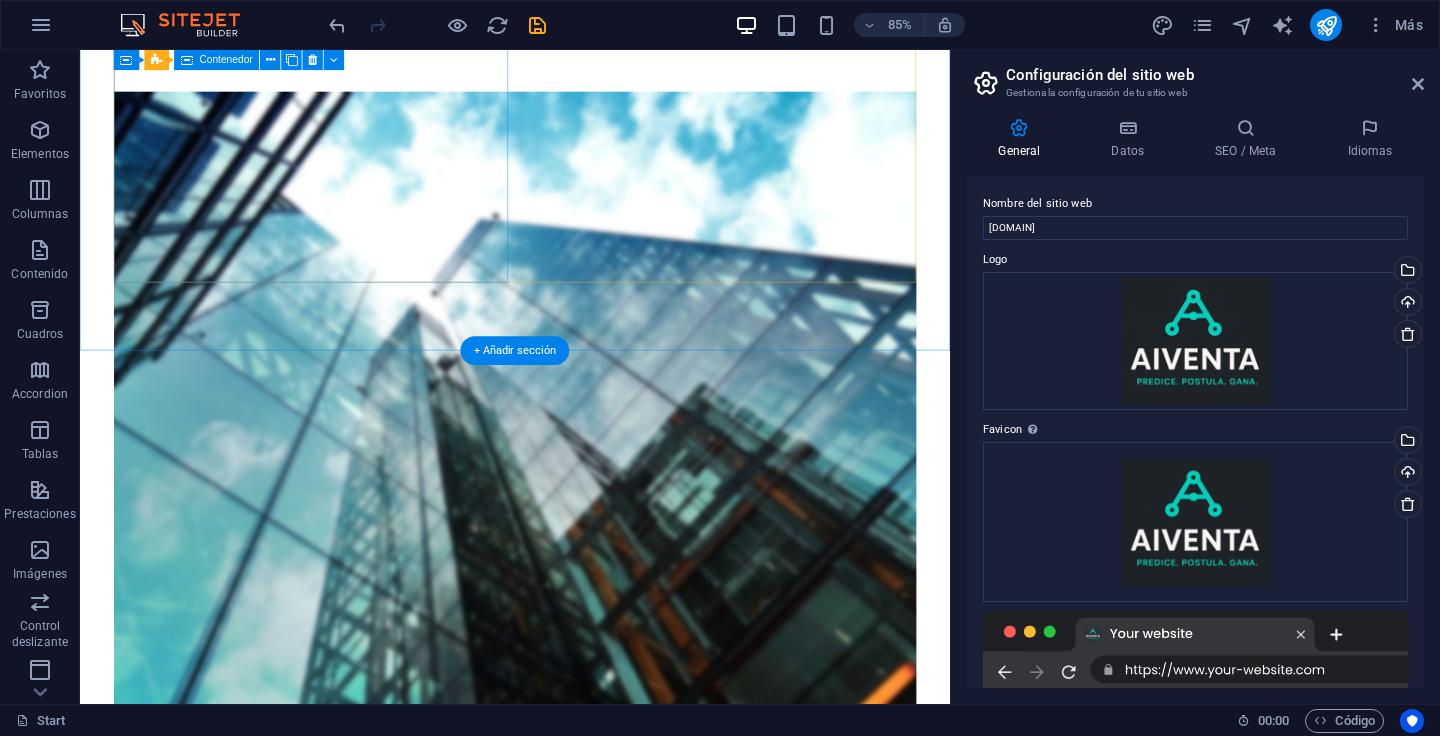 scroll, scrollTop: 0, scrollLeft: 0, axis: both 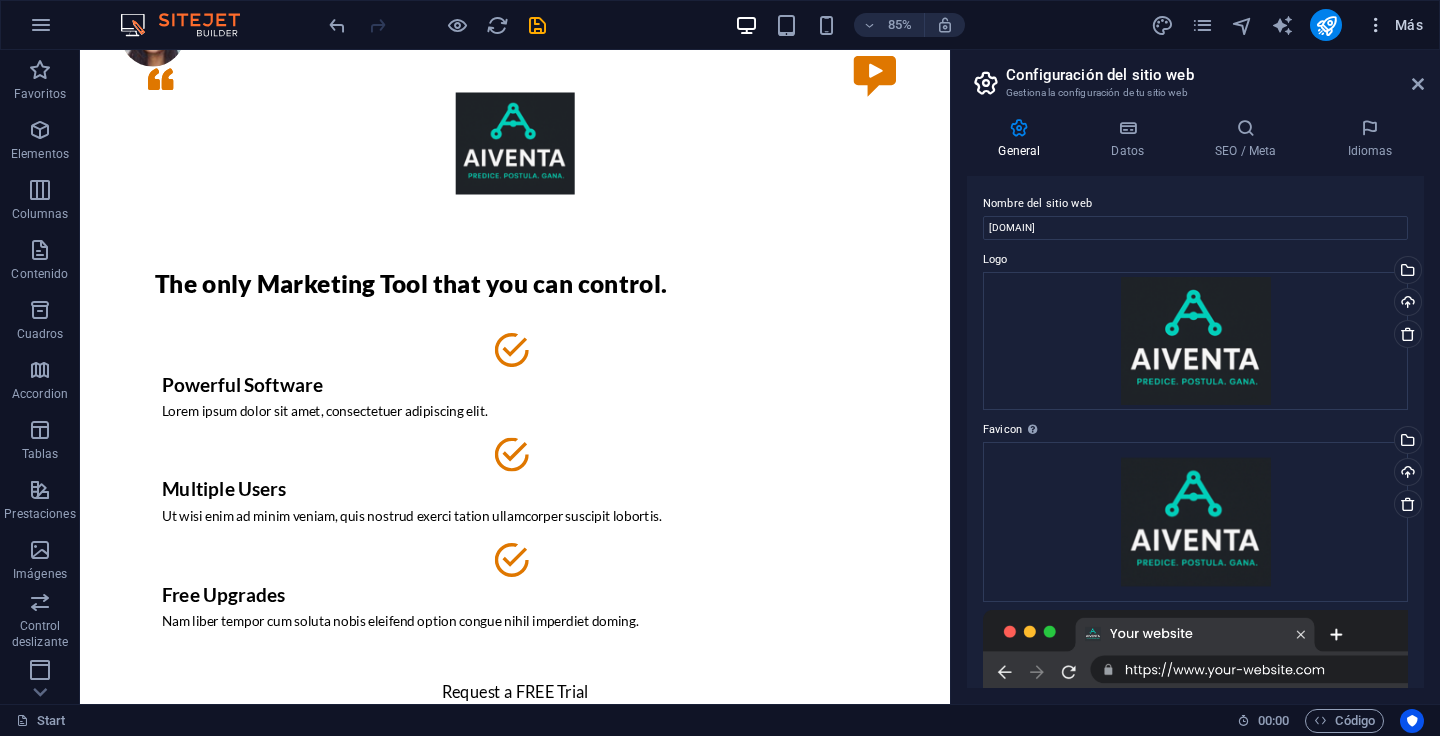 click on "Más" at bounding box center [1394, 25] 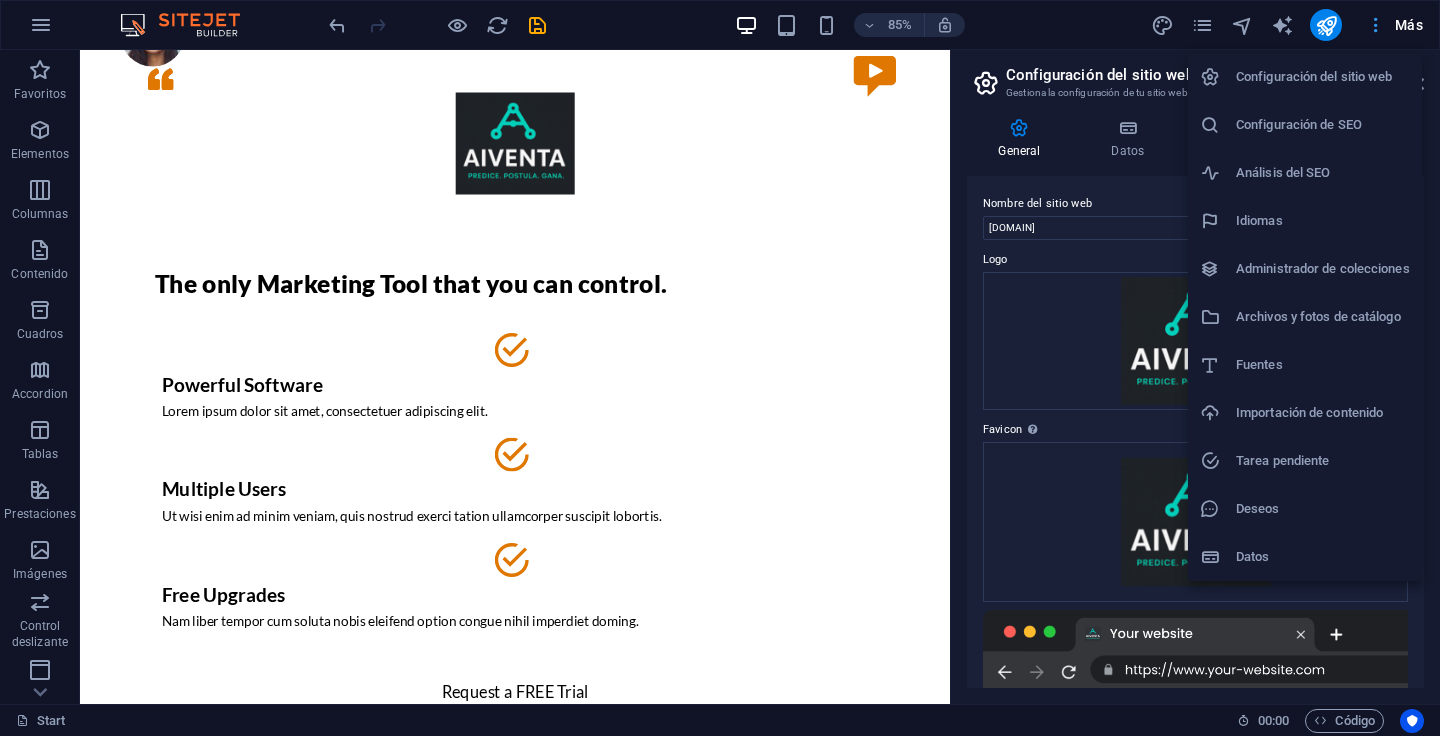 click at bounding box center (720, 368) 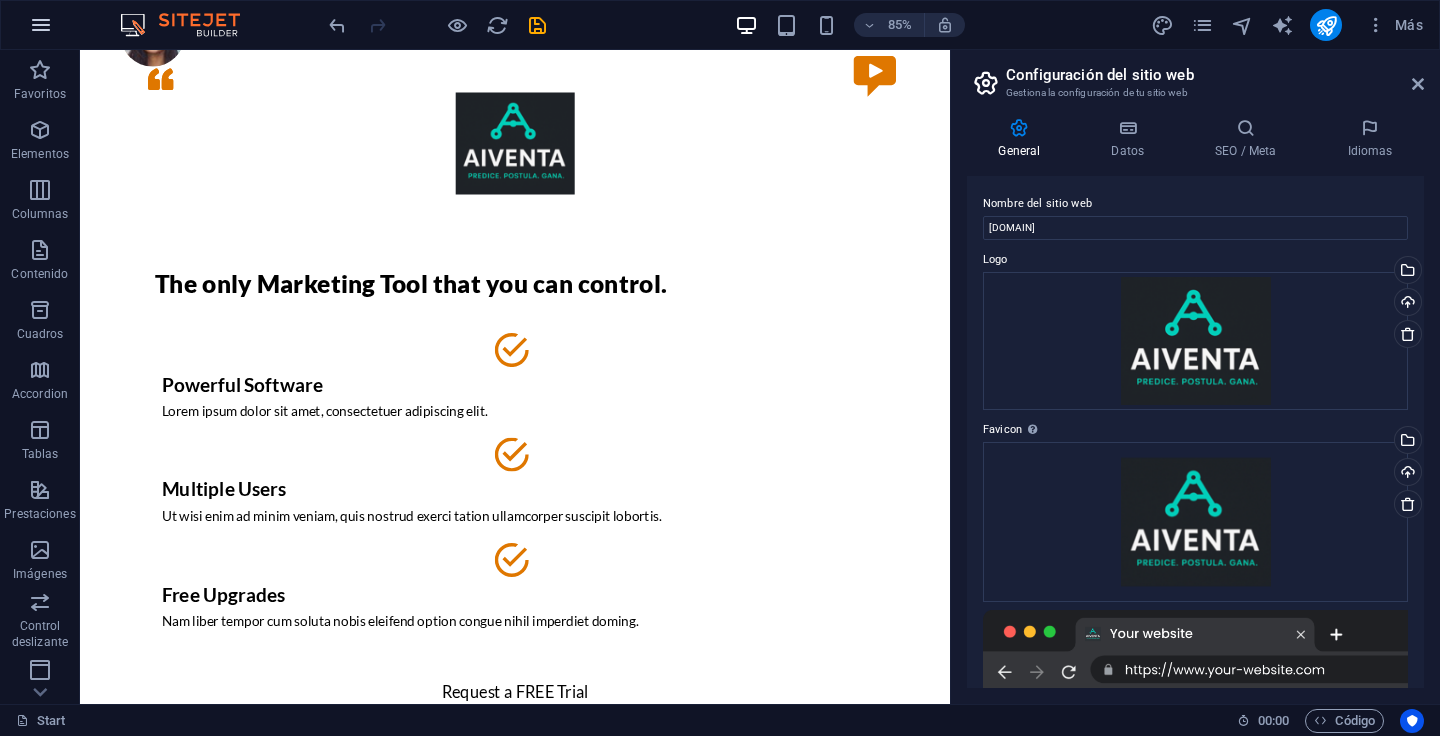 click at bounding box center (41, 25) 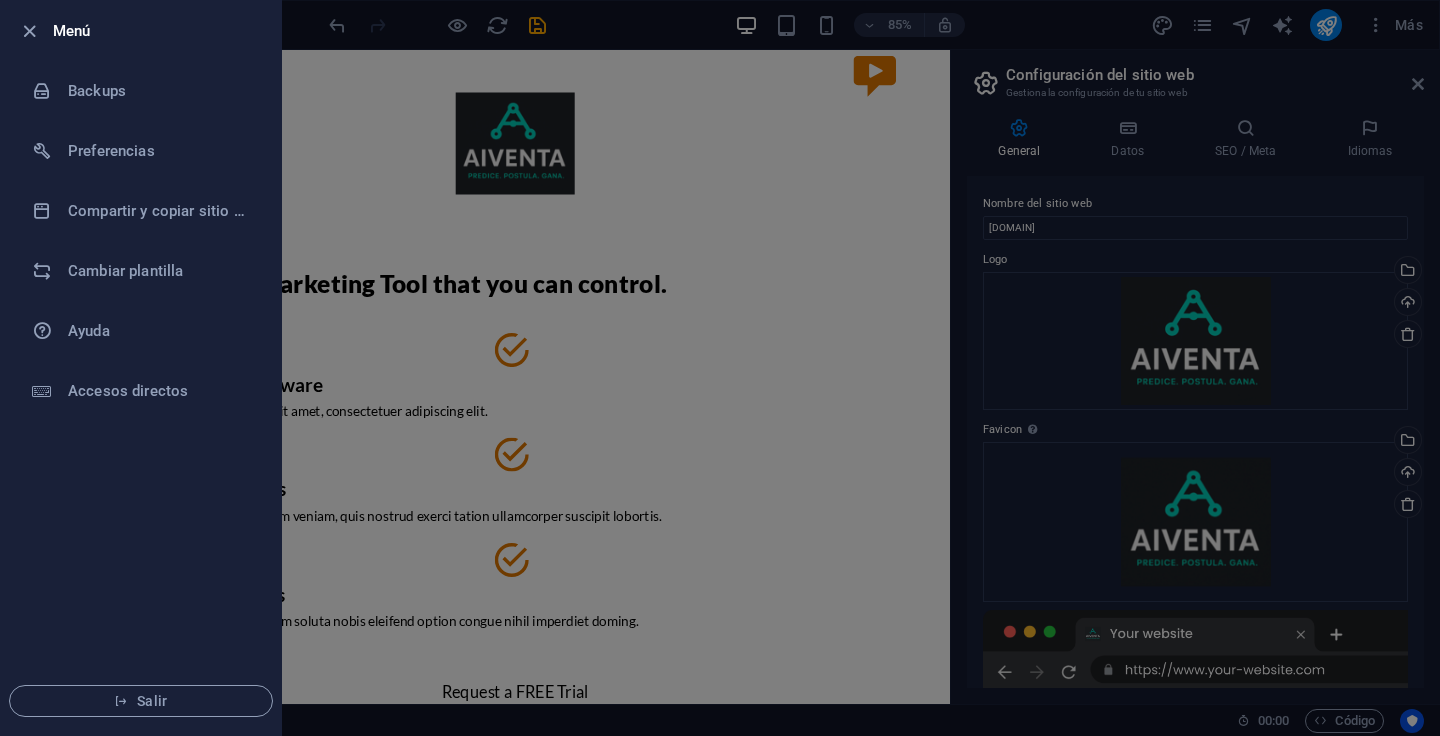 click on "Menú" at bounding box center [159, 31] 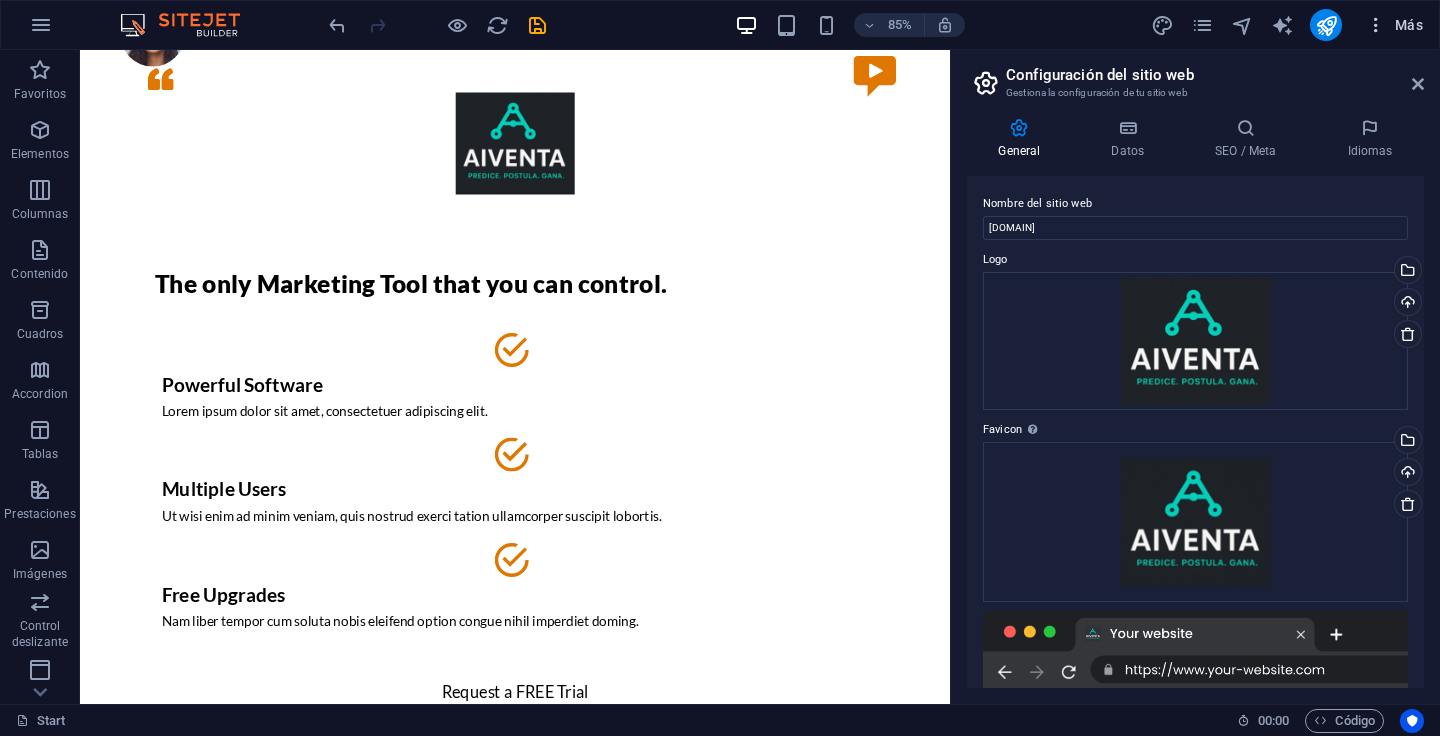click on "Más" at bounding box center (1394, 25) 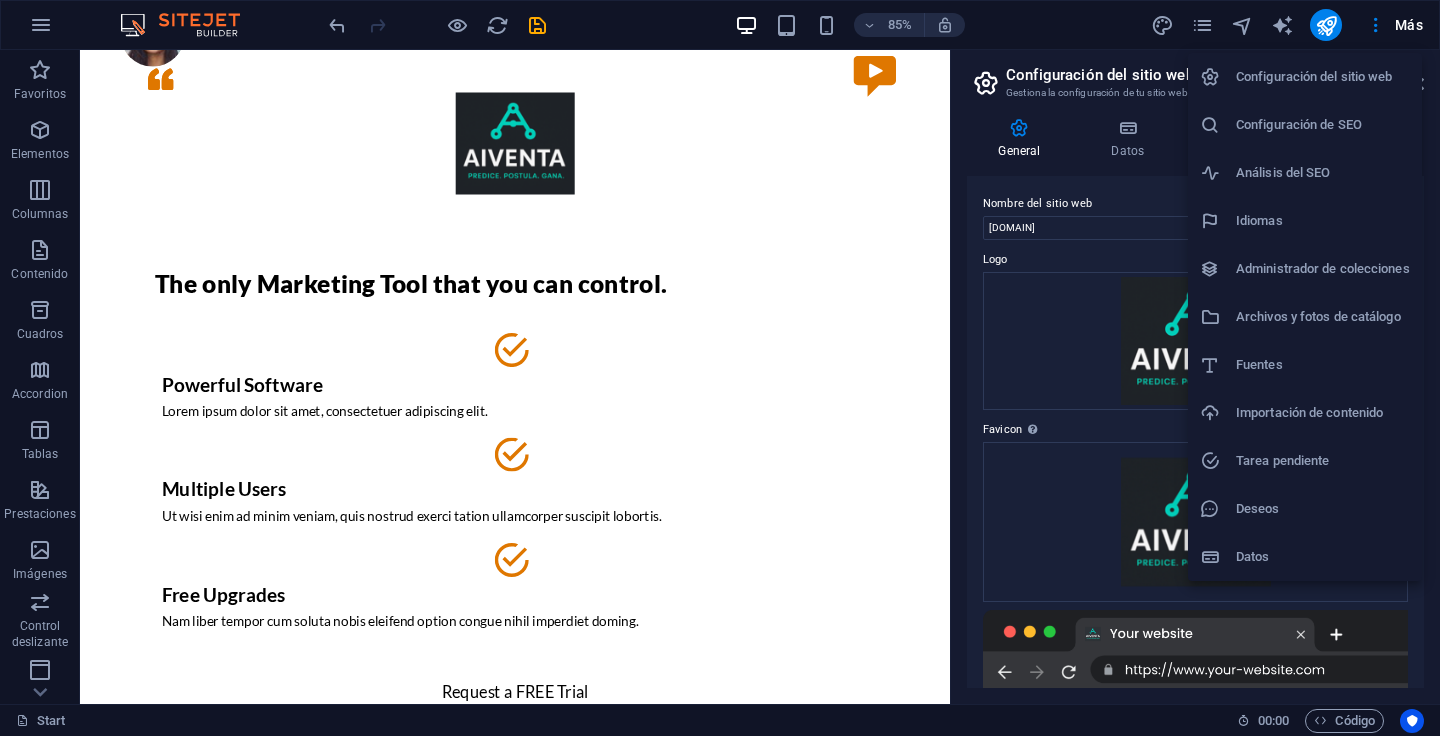 click at bounding box center (720, 368) 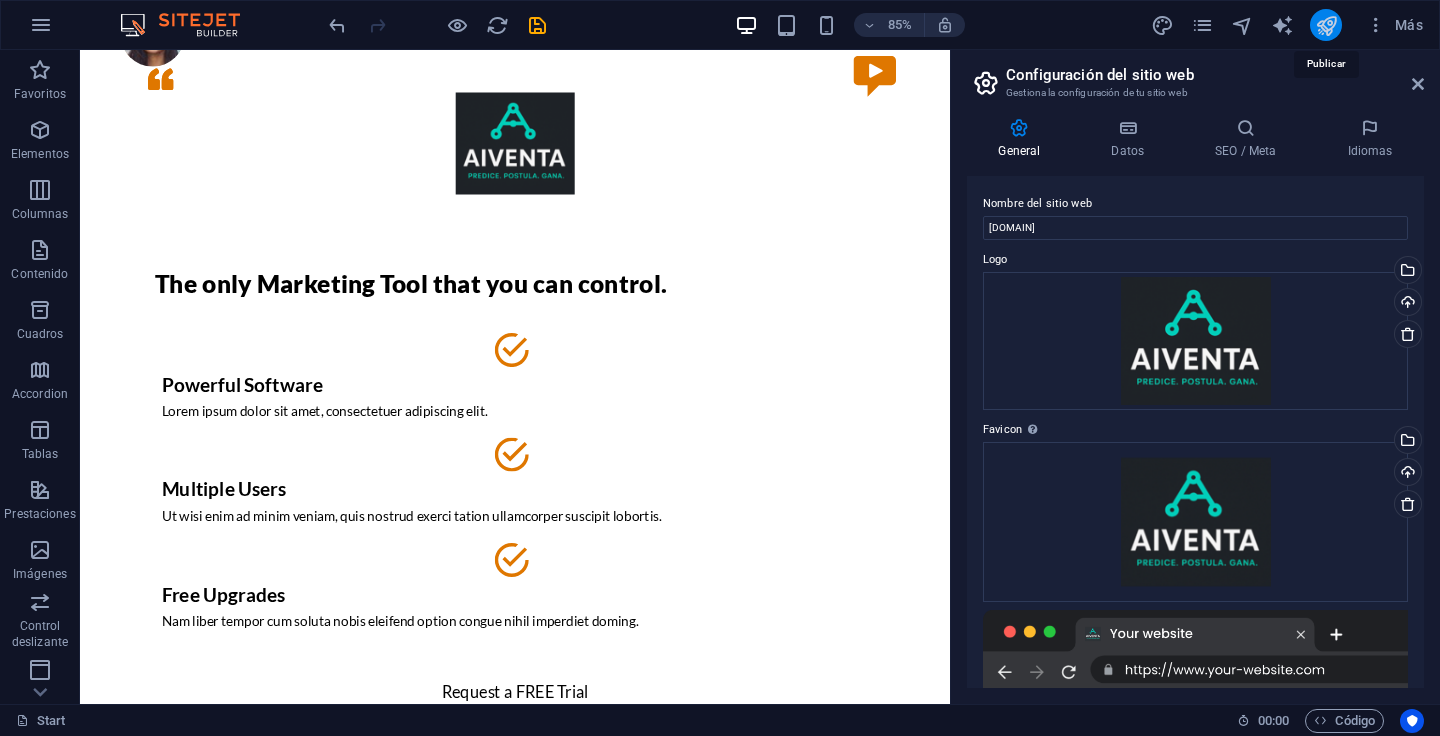 click at bounding box center [1326, 25] 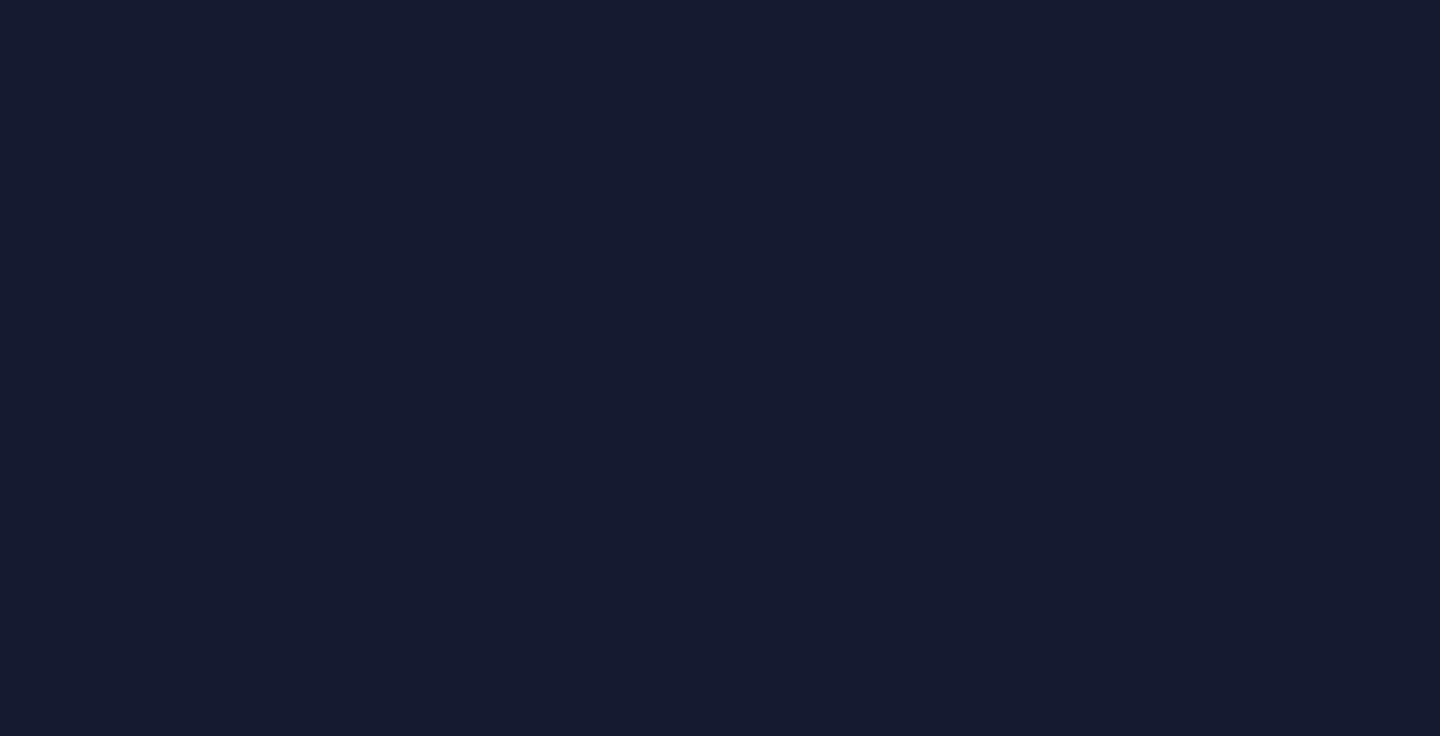 scroll, scrollTop: 0, scrollLeft: 0, axis: both 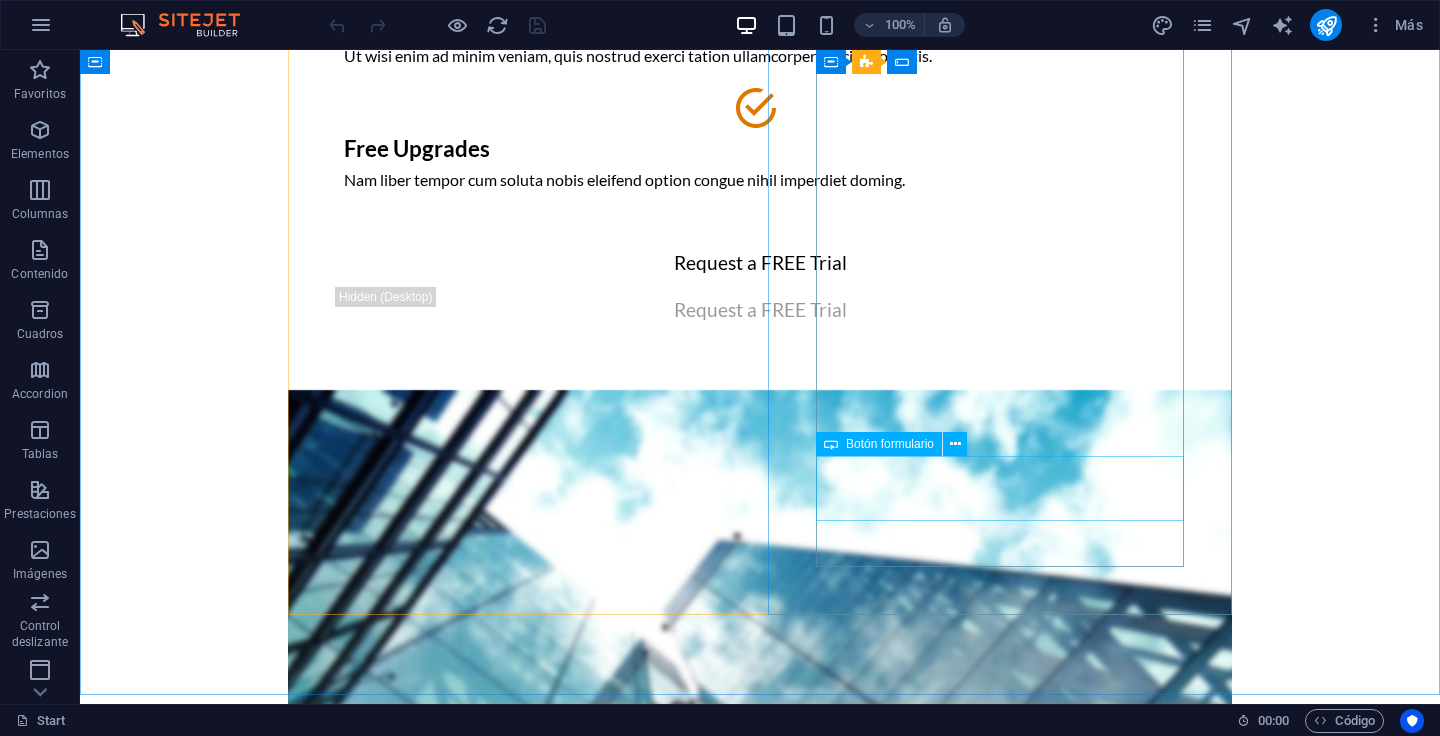 click on "Botón formulario" at bounding box center [890, 444] 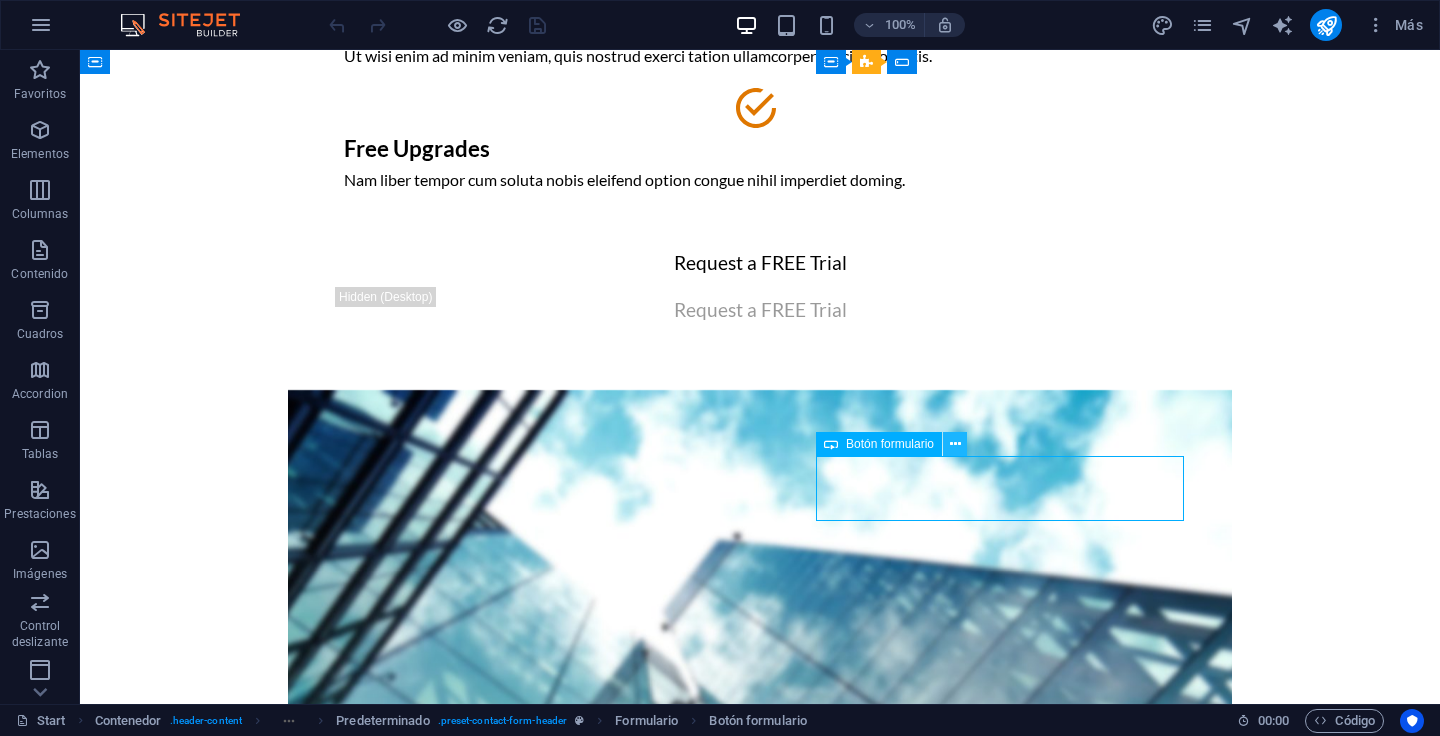 click at bounding box center (955, 444) 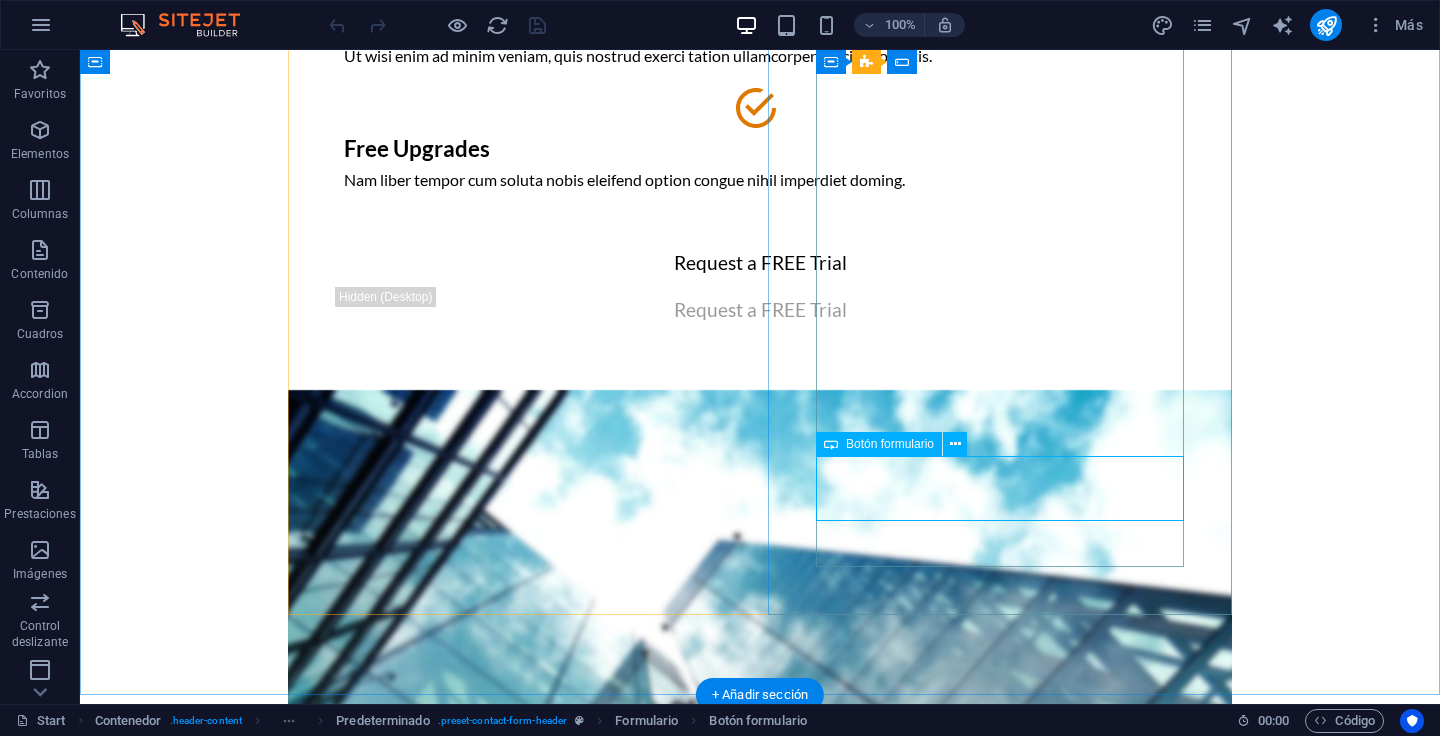 click on "Sign up for free" at bounding box center [760, 1929] 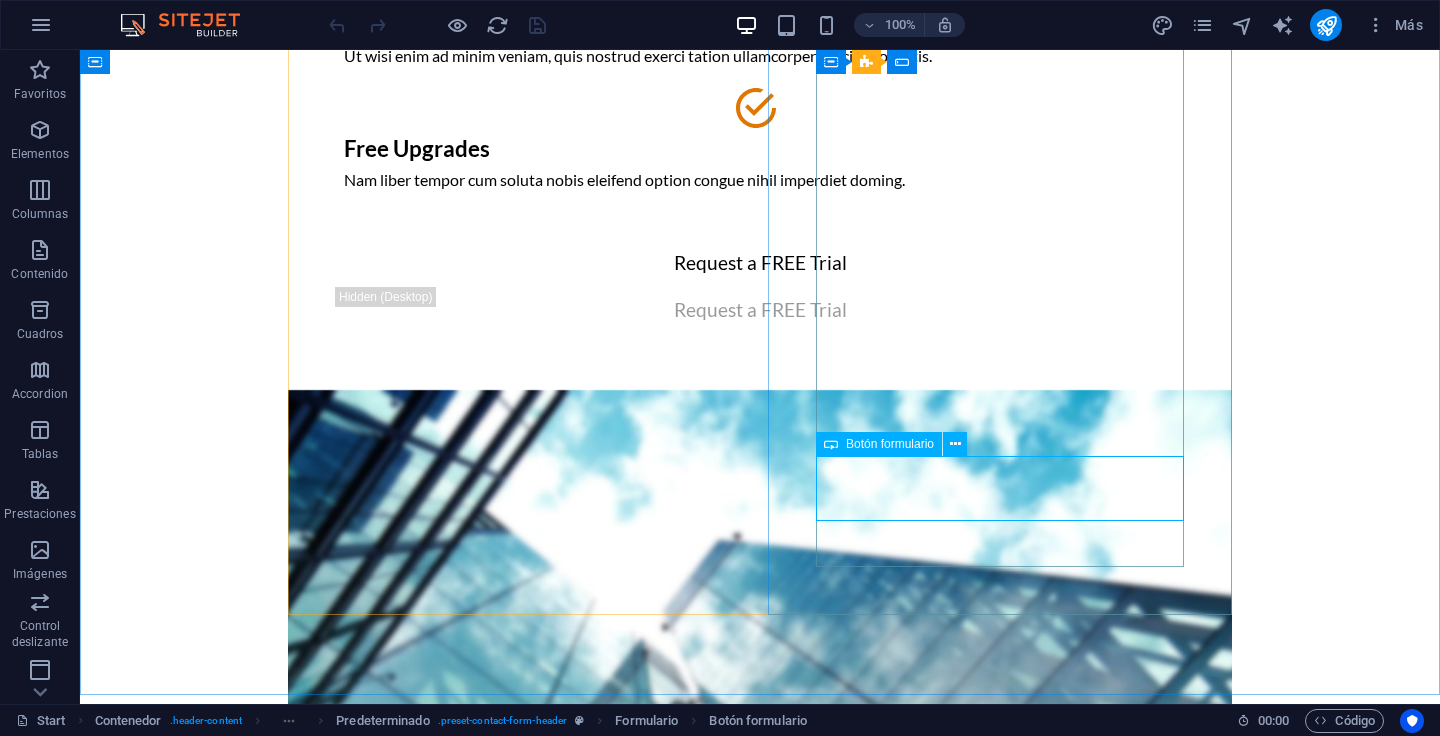 click on "Botón formulario" at bounding box center [879, 444] 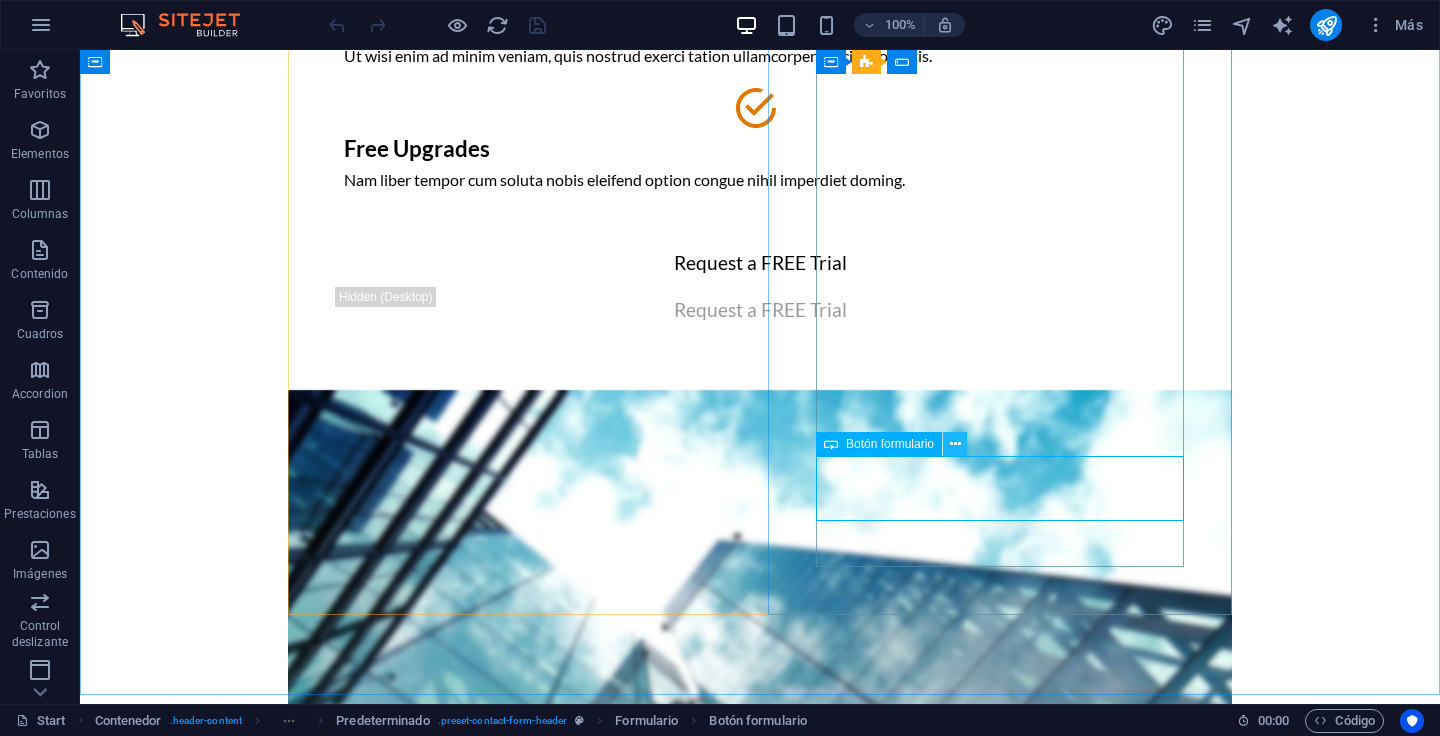 click at bounding box center (955, 444) 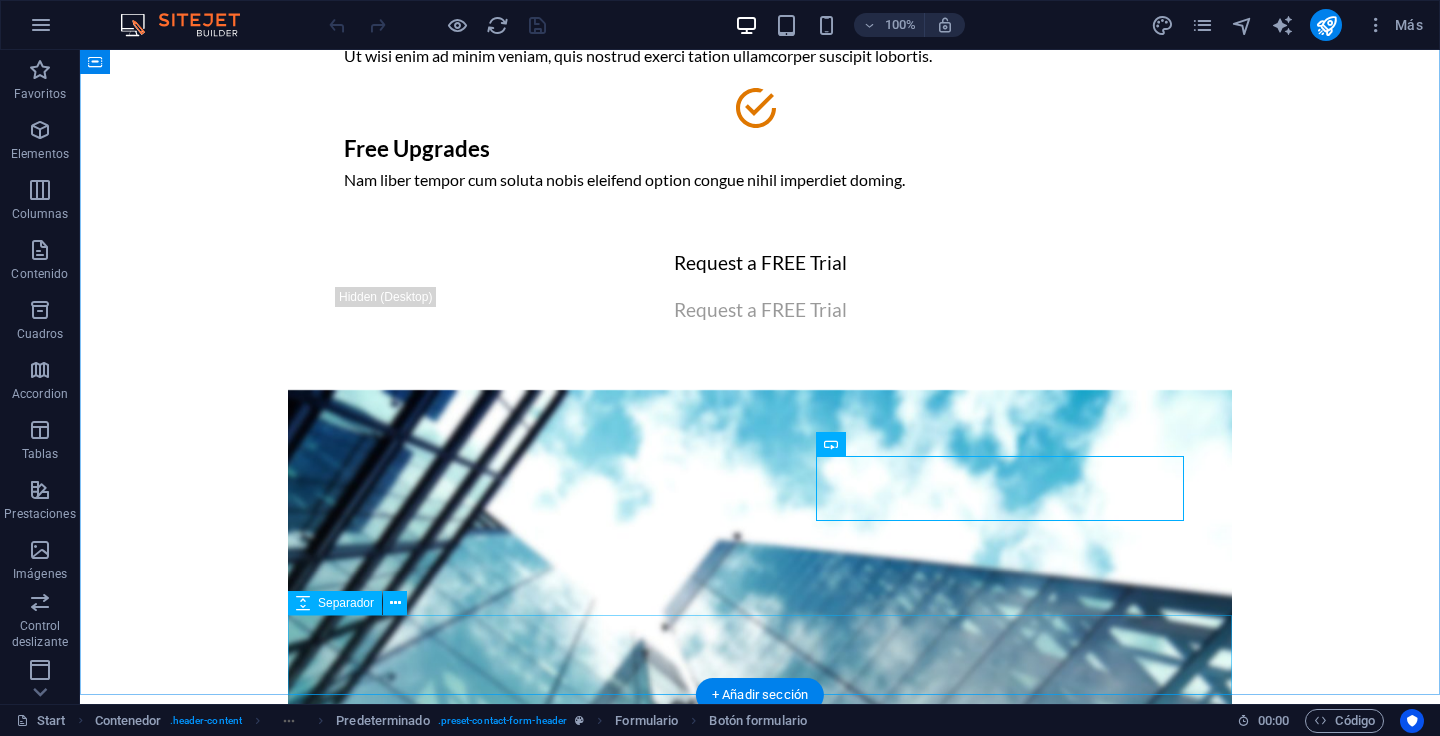 click at bounding box center (760, 2096) 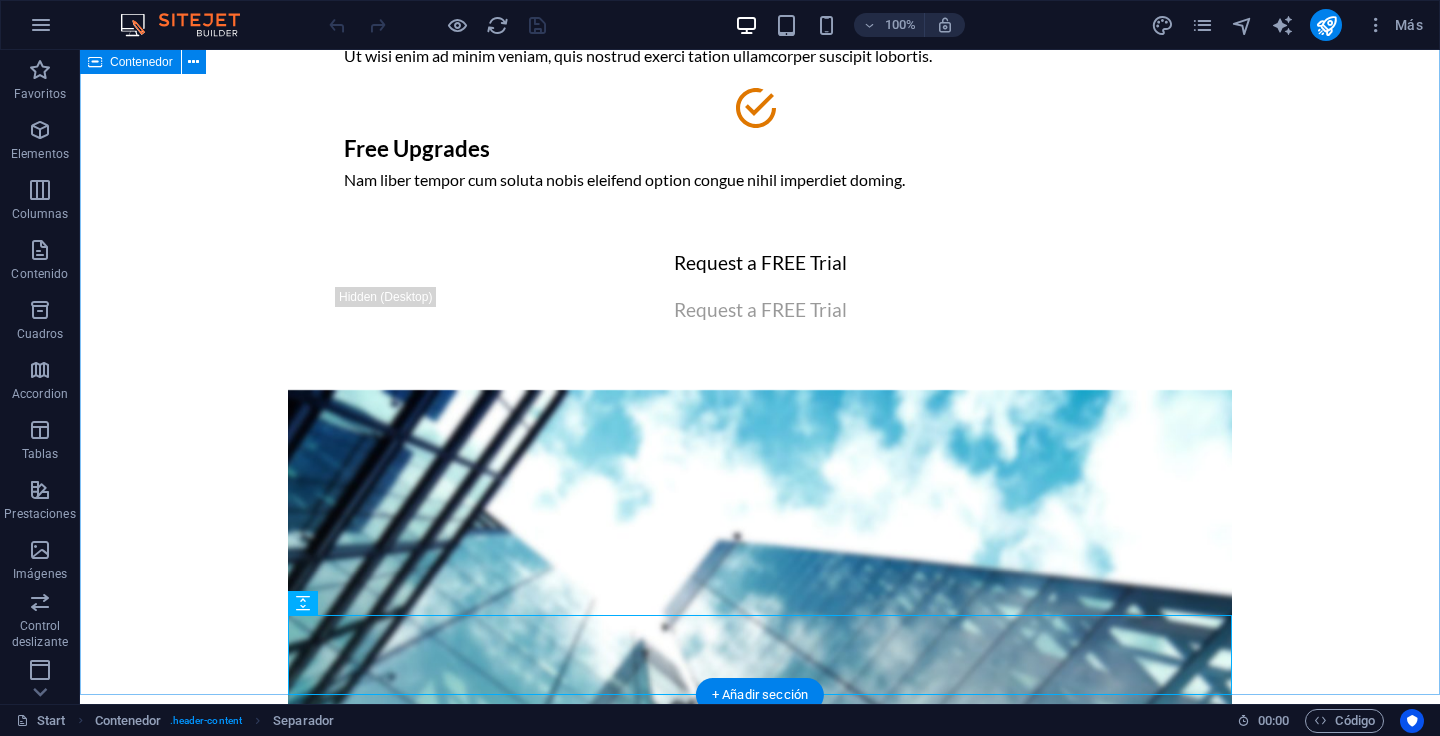 click on "The only Marketing Tool that you can control. Powerful Software Lorem ipsum dolor sit amet, consectetuer adipiscing elit.  Multiple Users Ut wisi enim ad minim veniam, quis nostrud exerci tation ullamcorper suscipit lobortis. Free Upgrades Nam liber tempor cum soluta nobis eleifend option congue nihil imperdiet doming. Request a FREE Trial   Request a FREE Trial Give it a try and sign up  for a FREE Trial! To get the free Trial, please fill in the Form. Full Name Your E-Mail Your Company Website   I have read and understand the privacy policy. ¿Ilegible? Cargar nuevo Sign up for free" at bounding box center [760, 822] 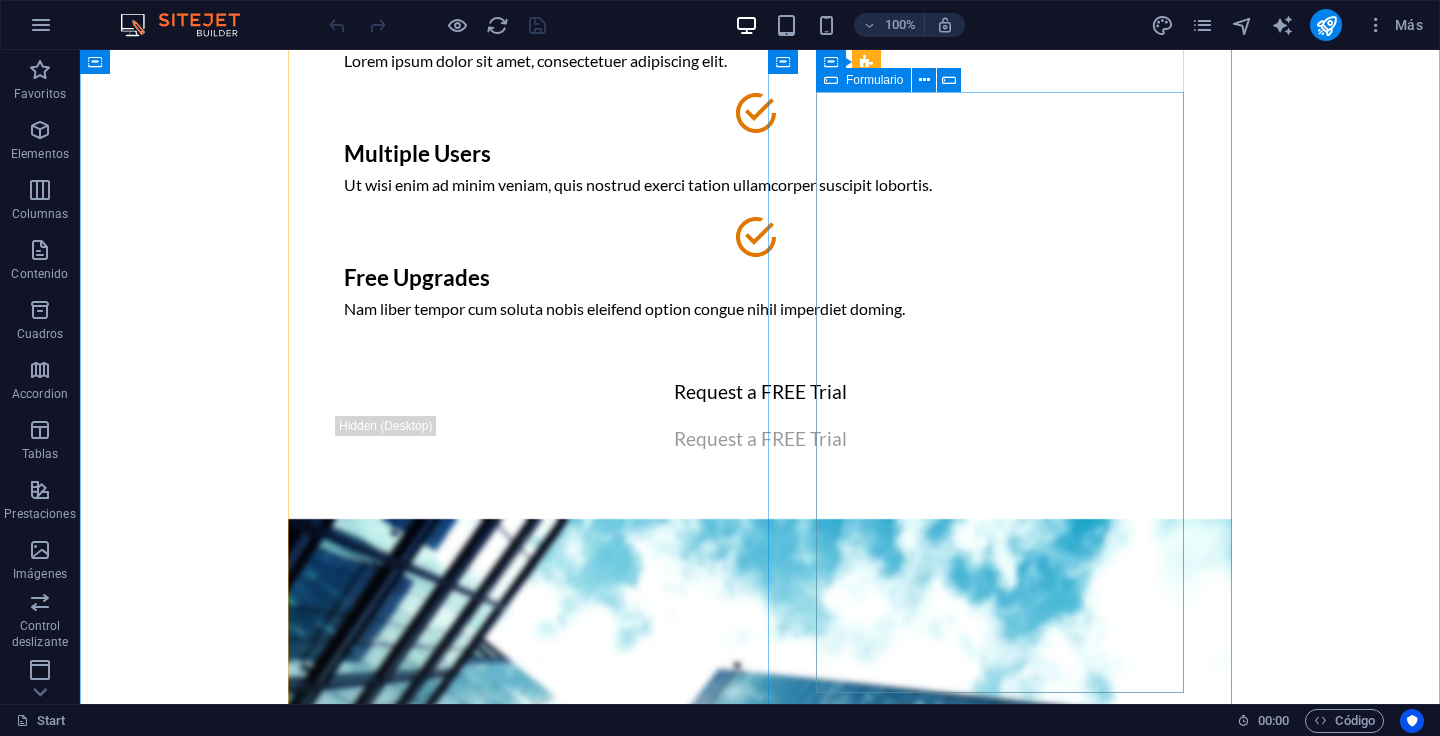 scroll, scrollTop: 424, scrollLeft: 0, axis: vertical 